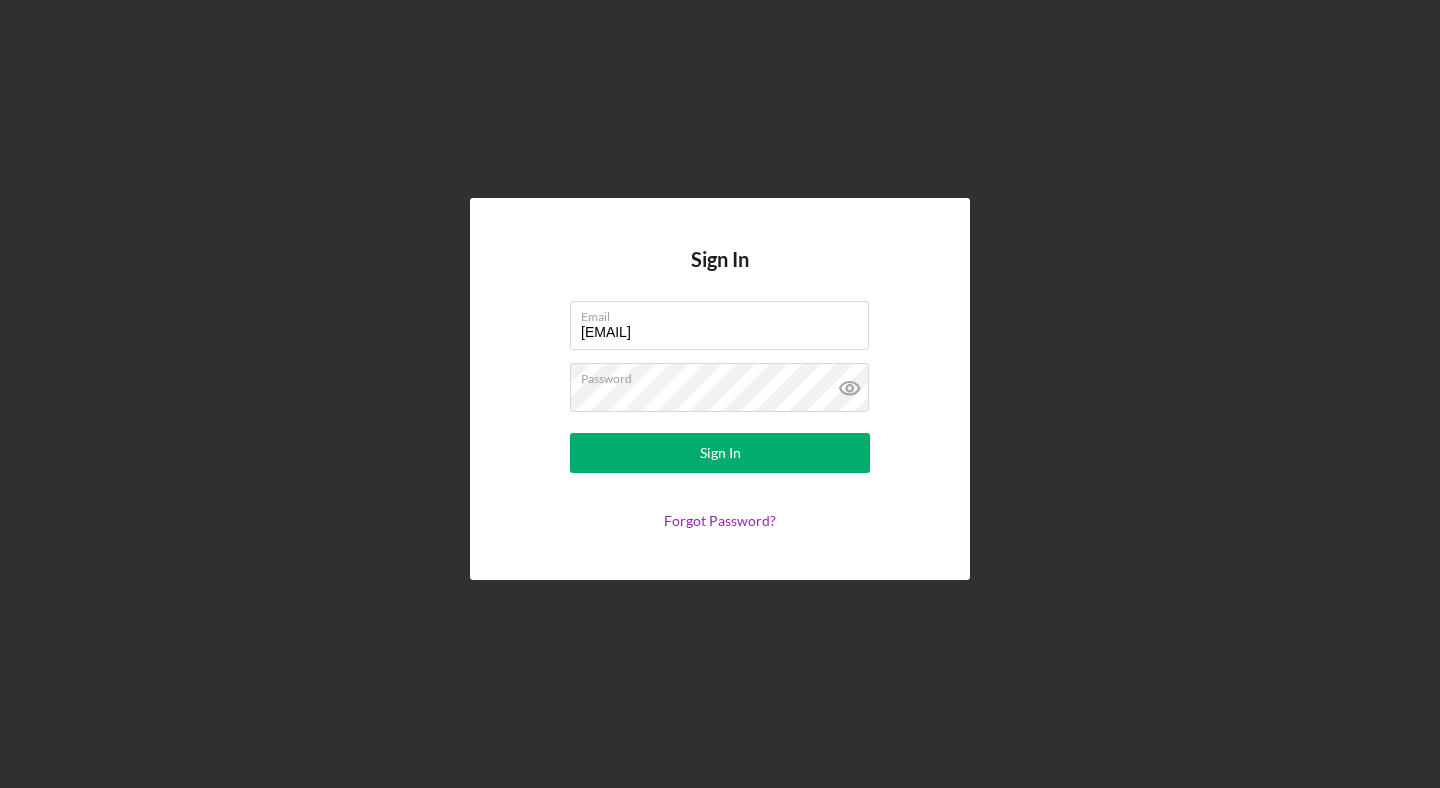 scroll, scrollTop: 0, scrollLeft: 0, axis: both 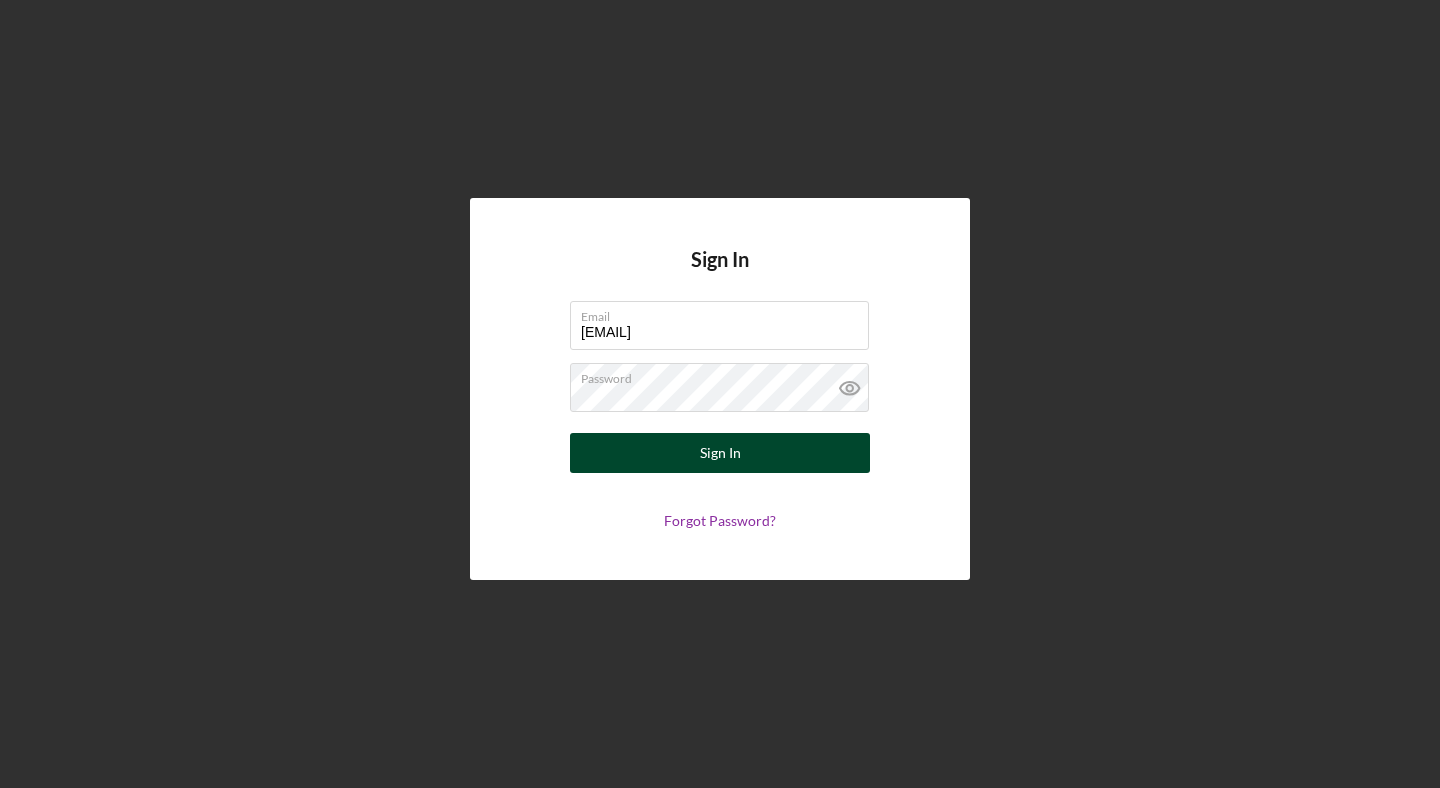 click on "Sign In" at bounding box center (720, 453) 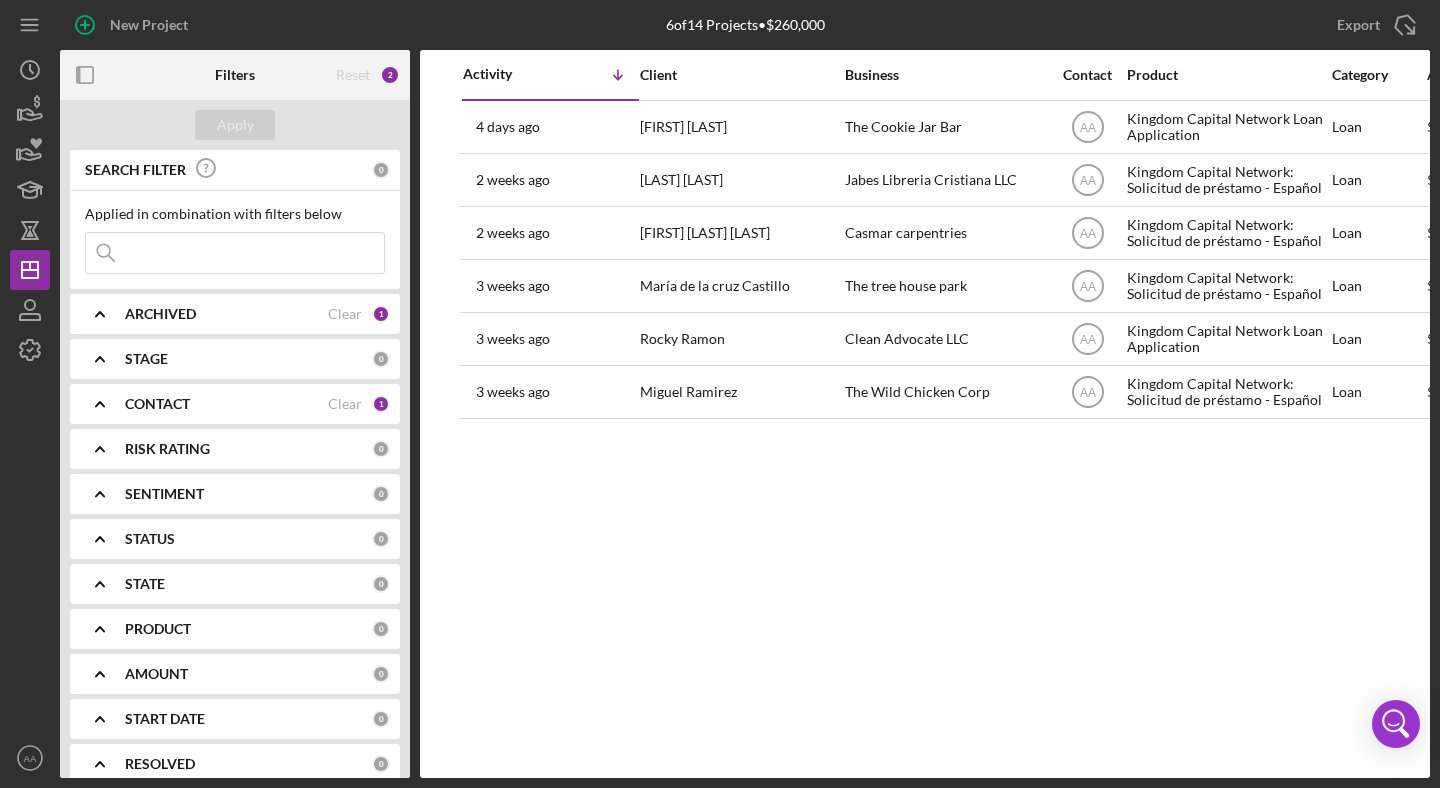 click on "CONTACT" at bounding box center (157, 404) 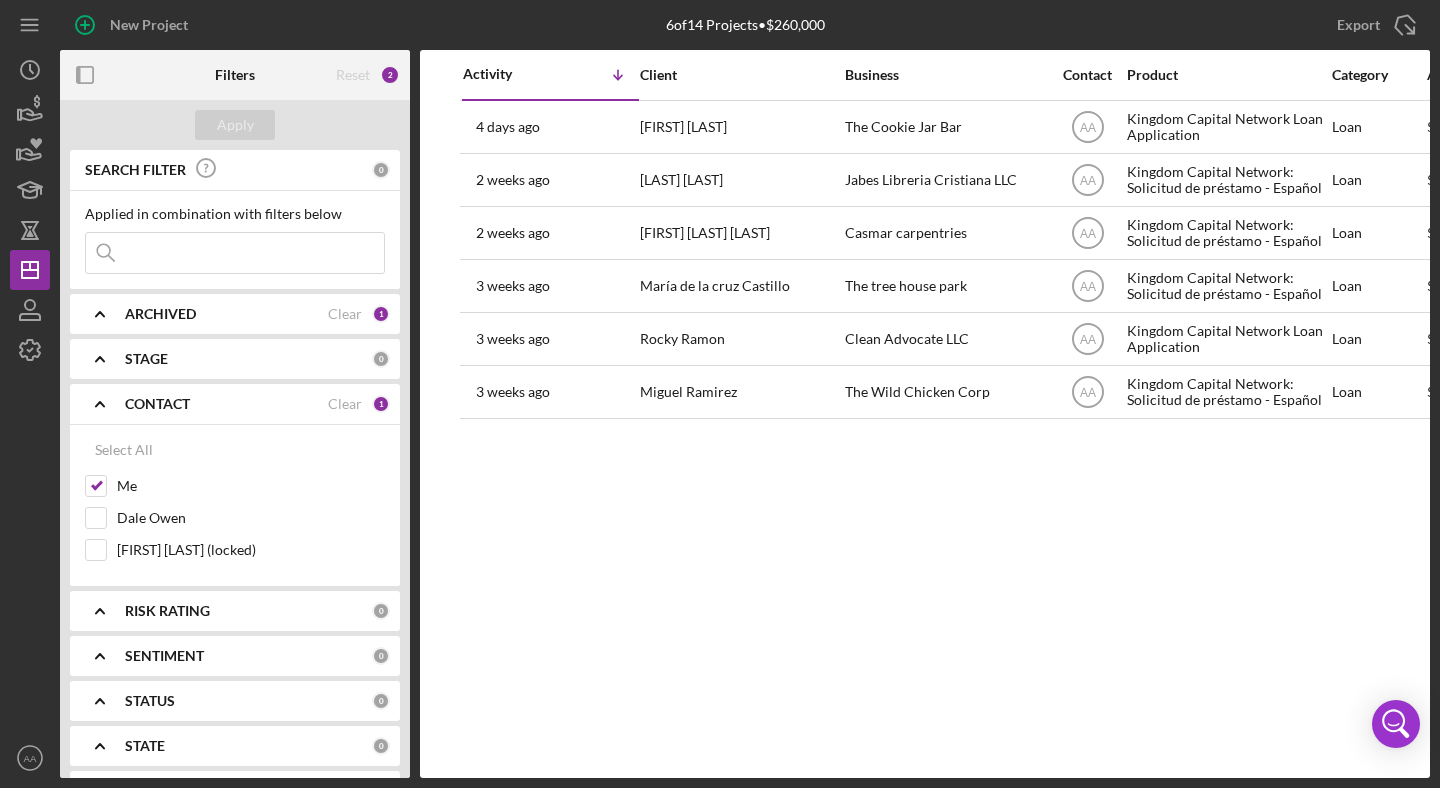click on "Activity Icon/Table Sort Arrow Client Business Contact Product Category Amount Started Closing Checklist Stage Status Sentiment Risk Rating Resolution Resolved State View 4 days ago [FIRST] [LAST] [FIRST] [LAST] The Cookie Jar Bar Icon/User Photo AA Kingdom Capital Network Loan Application Loan $25,000 [DATE] 2 months Open Ongoing 5 TX Icon/Navigate 2 weeks ago [LAST] [LAST] [LAST] [LAST] Jabes Libreria Cristiana LLC Icon/User Photo AA Kingdom Capital Network: Solicitud de préstamo - Español Loan $35,000 [DATE] 1 month Open Ongoing 5 TX Icon/Navigate 2 weeks ago [FIRST] [LAST] [FIRST] [LAST] Casmar carpentries Icon/User Photo AA Kingdom Capital Network: Solicitud de préstamo - Español Loan $50,000 [DATE] 1 month Open Ongoing 5 TX Icon/Navigate 3 weeks ago [FIRST] [LAST] [FIRST] [LAST] The tree house park Icon/User Photo AA Kingdom Capital Network: Solicitud de préstamo - Español Loan $50,000 [DATE] 2 months Open Ongoing 5 TX AA 5" at bounding box center [925, 414] 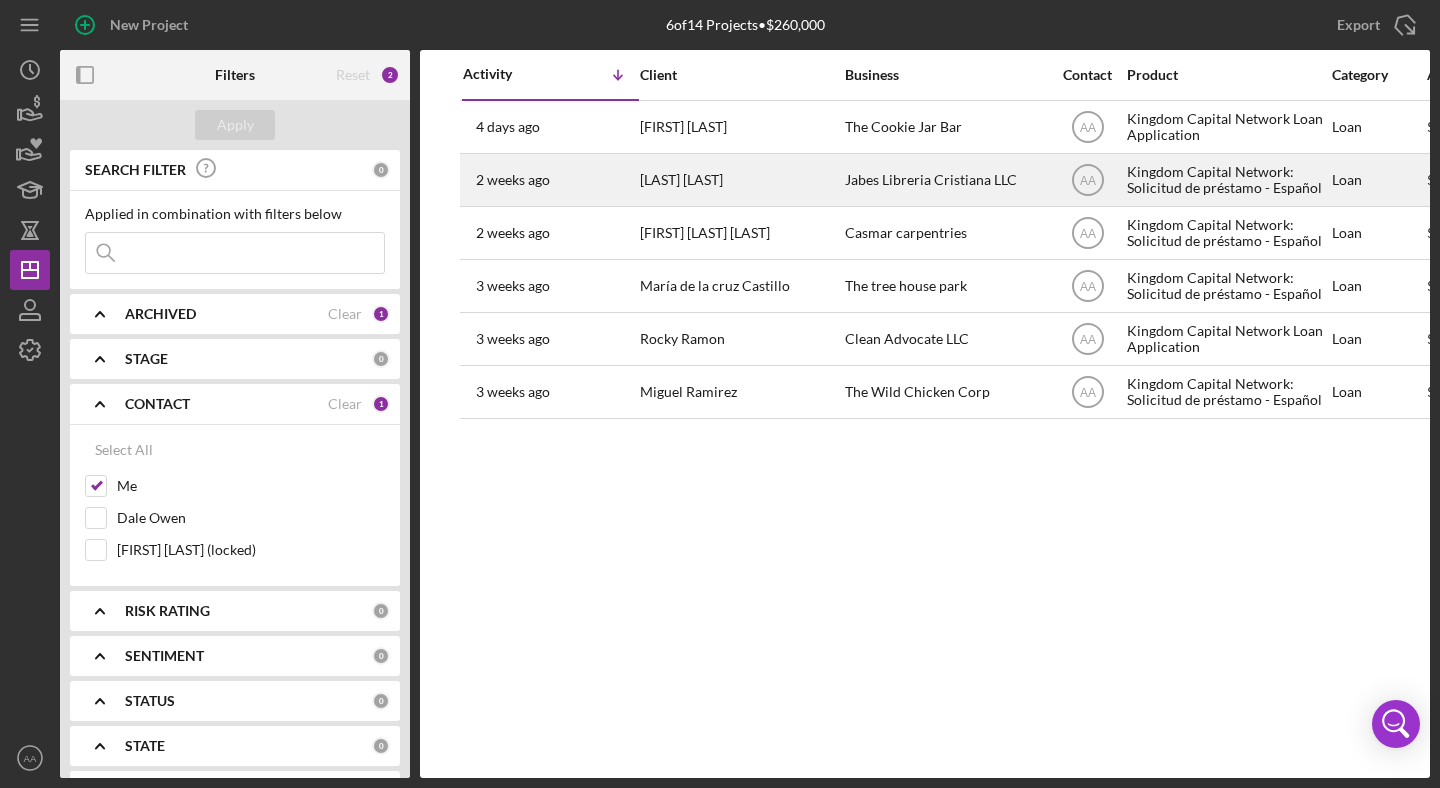 click on "2 weeks ago [LAST] [LAST]" at bounding box center (550, 180) 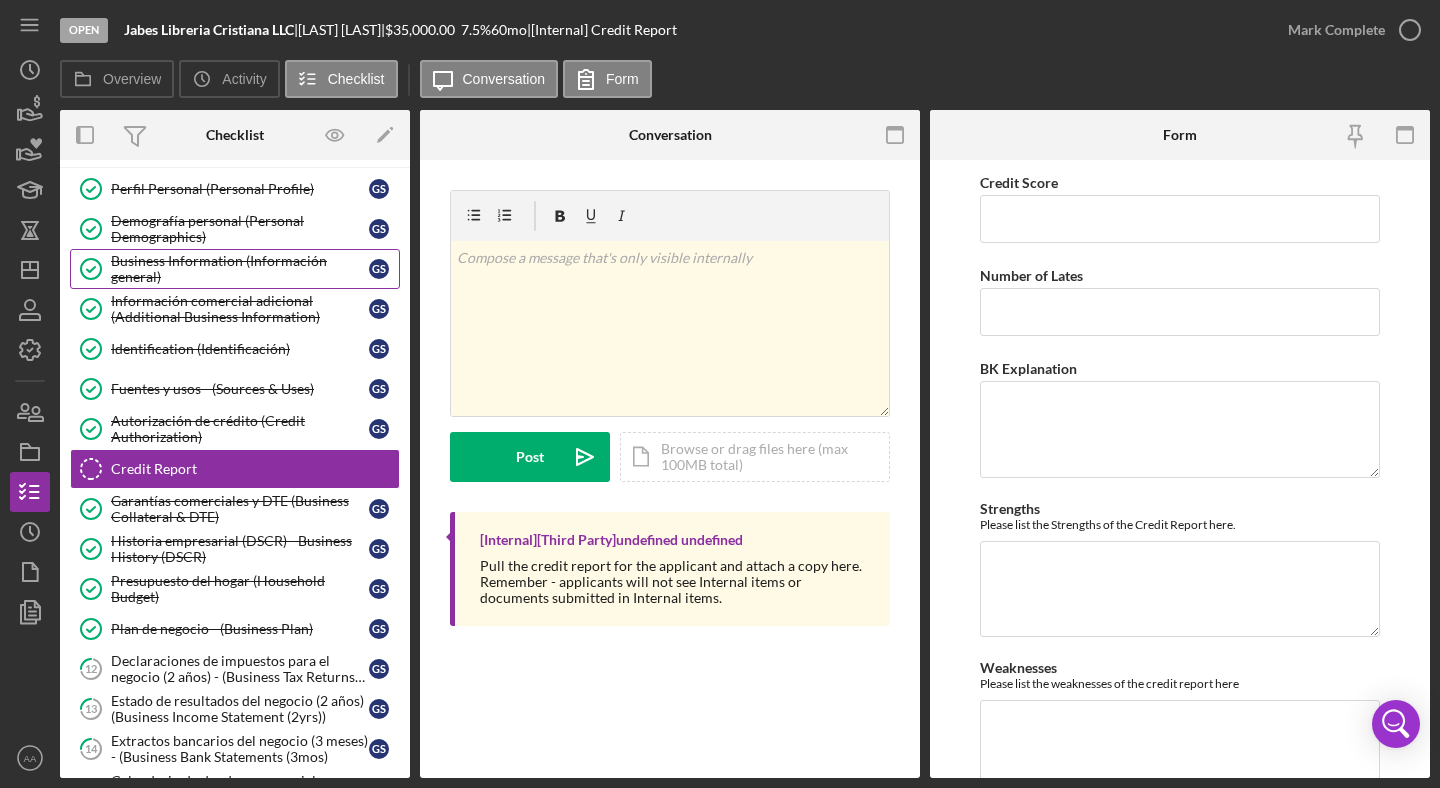scroll, scrollTop: 43, scrollLeft: 0, axis: vertical 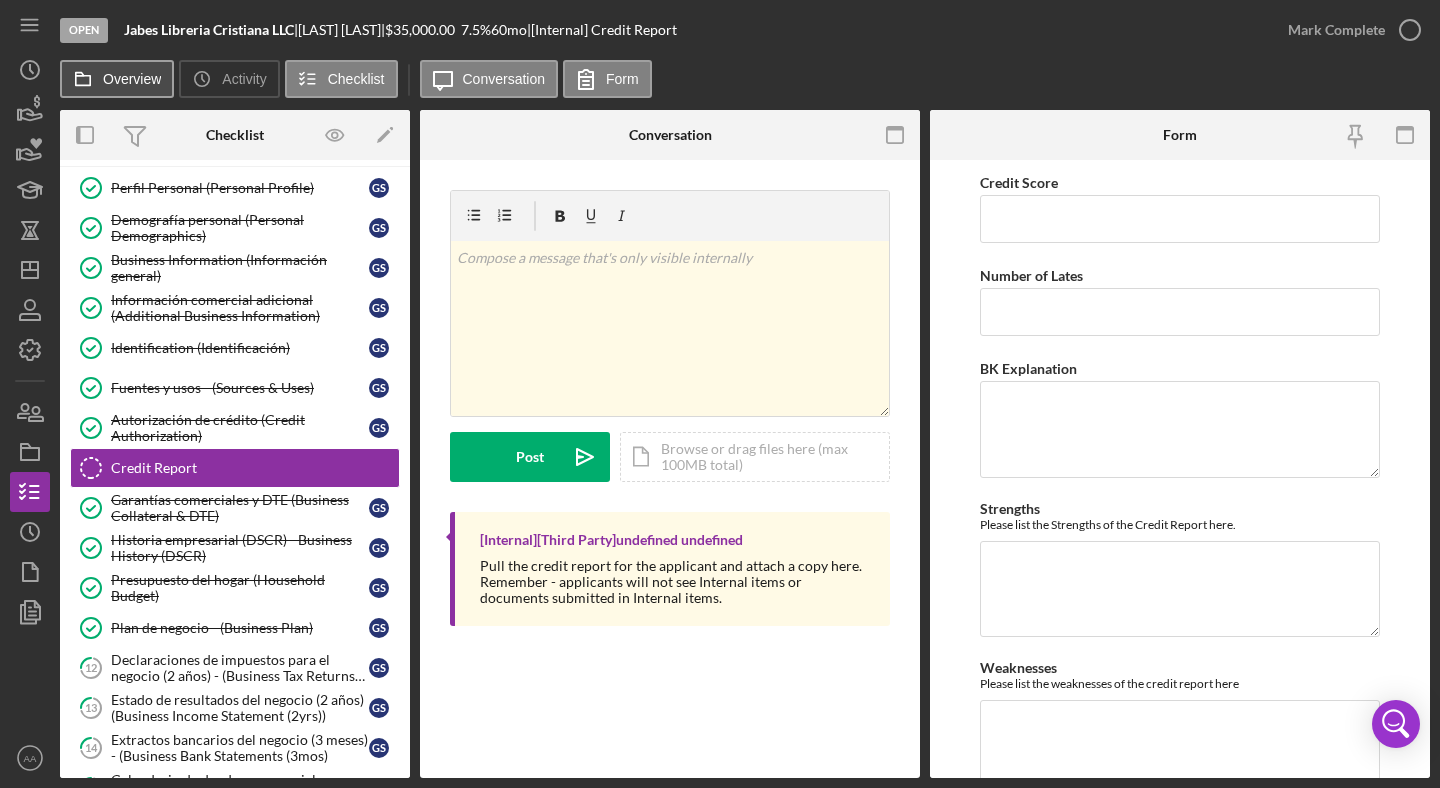 click on "Overview" at bounding box center (132, 79) 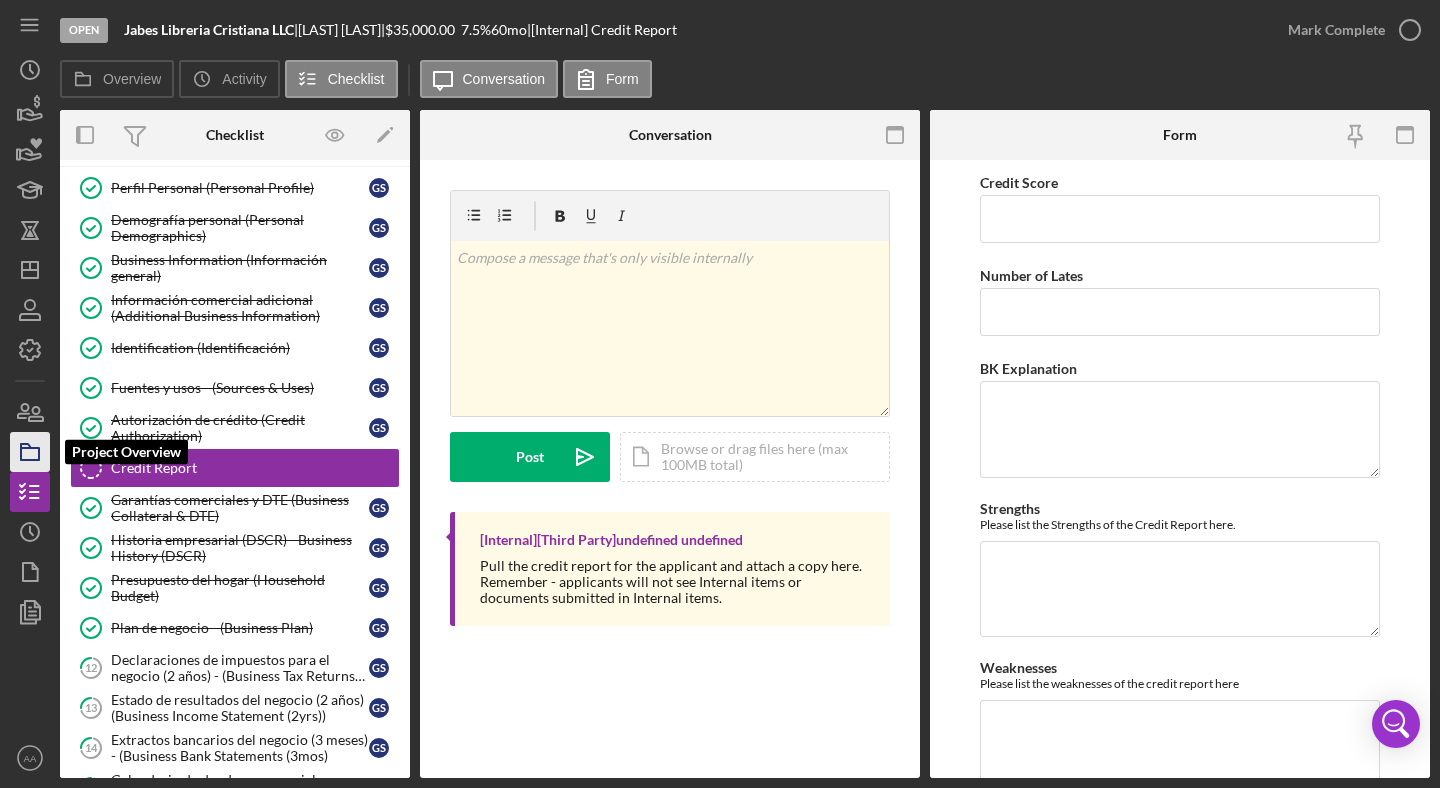 click 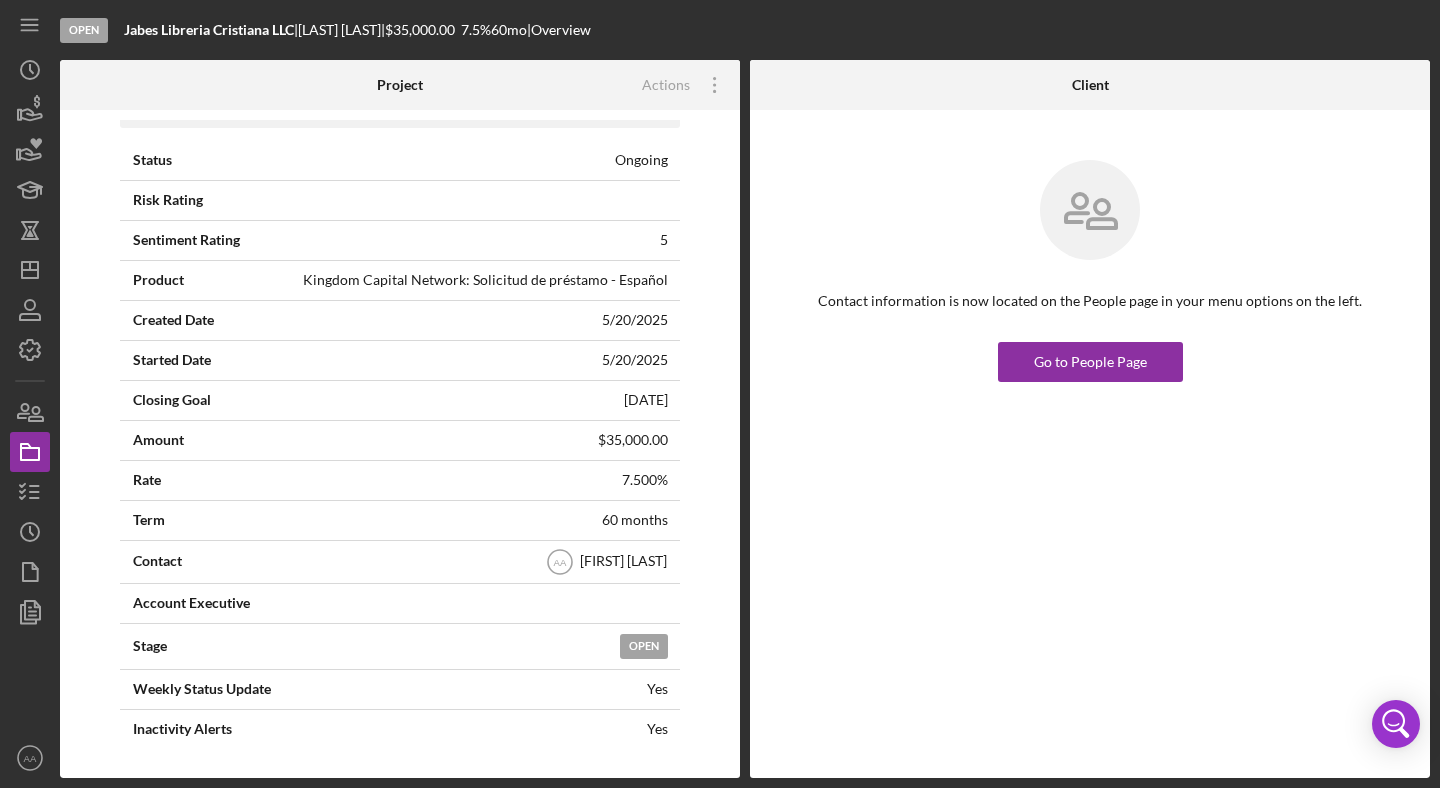 scroll, scrollTop: 0, scrollLeft: 0, axis: both 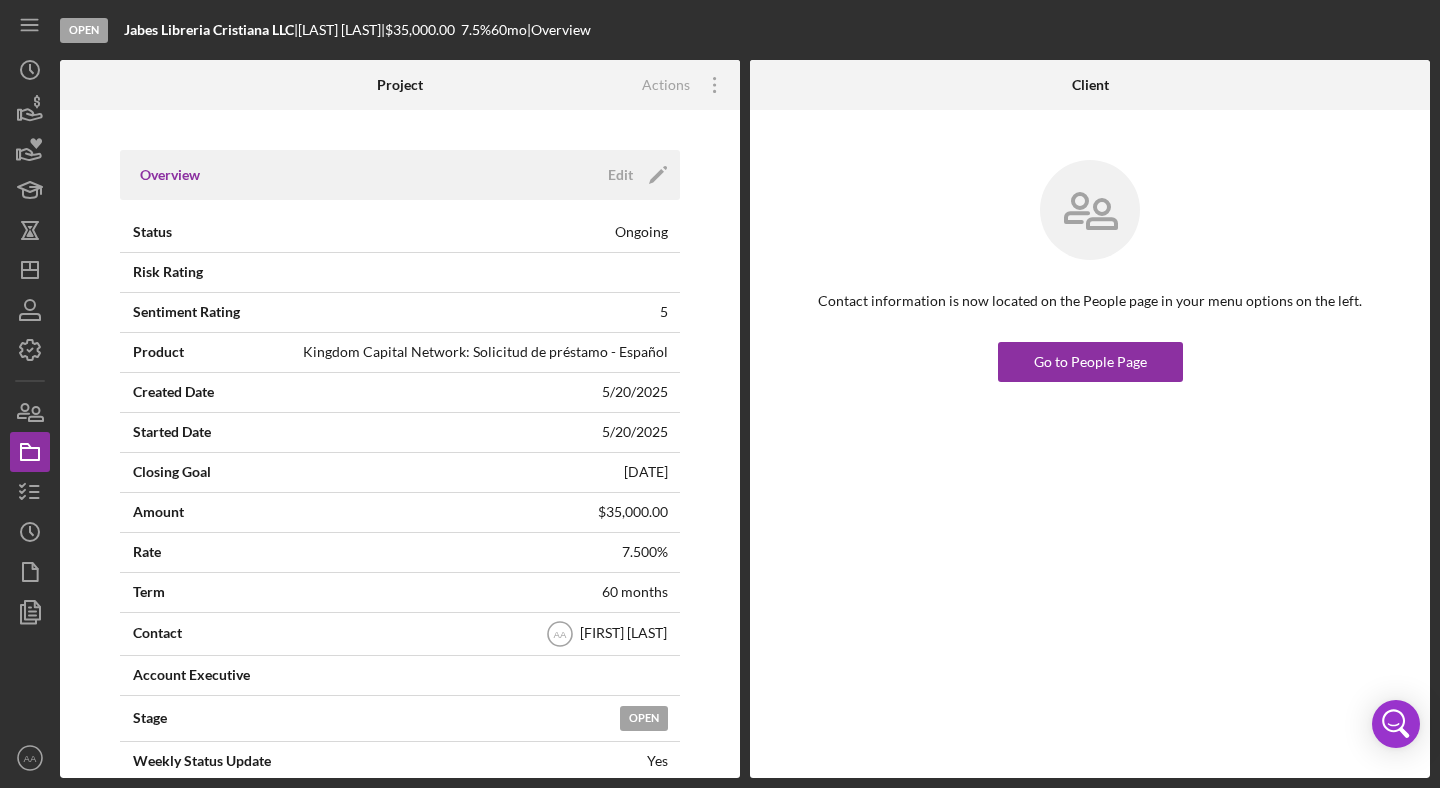 click on "Overview Edit Icon/Edit" at bounding box center (400, 175) 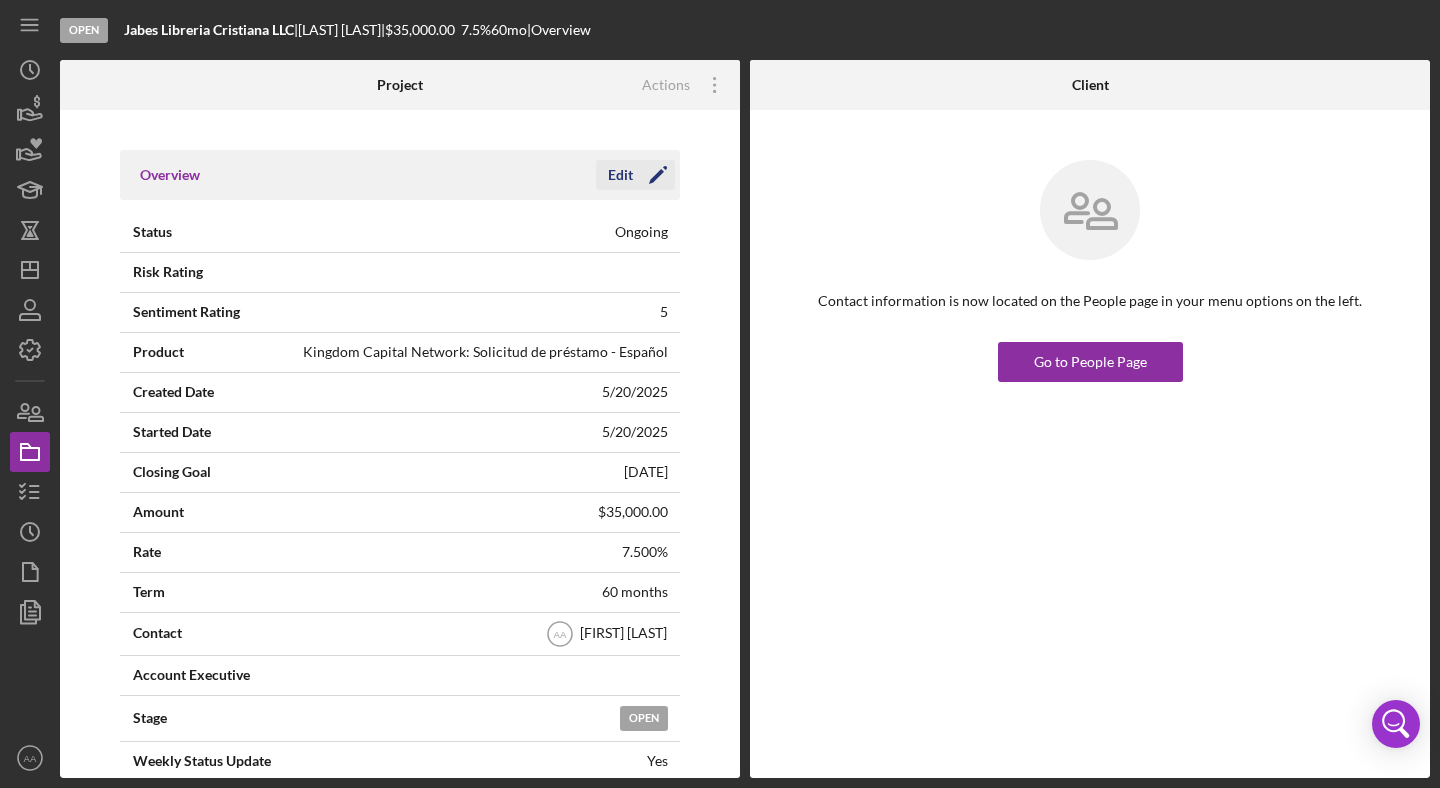 click on "Icon/Edit" 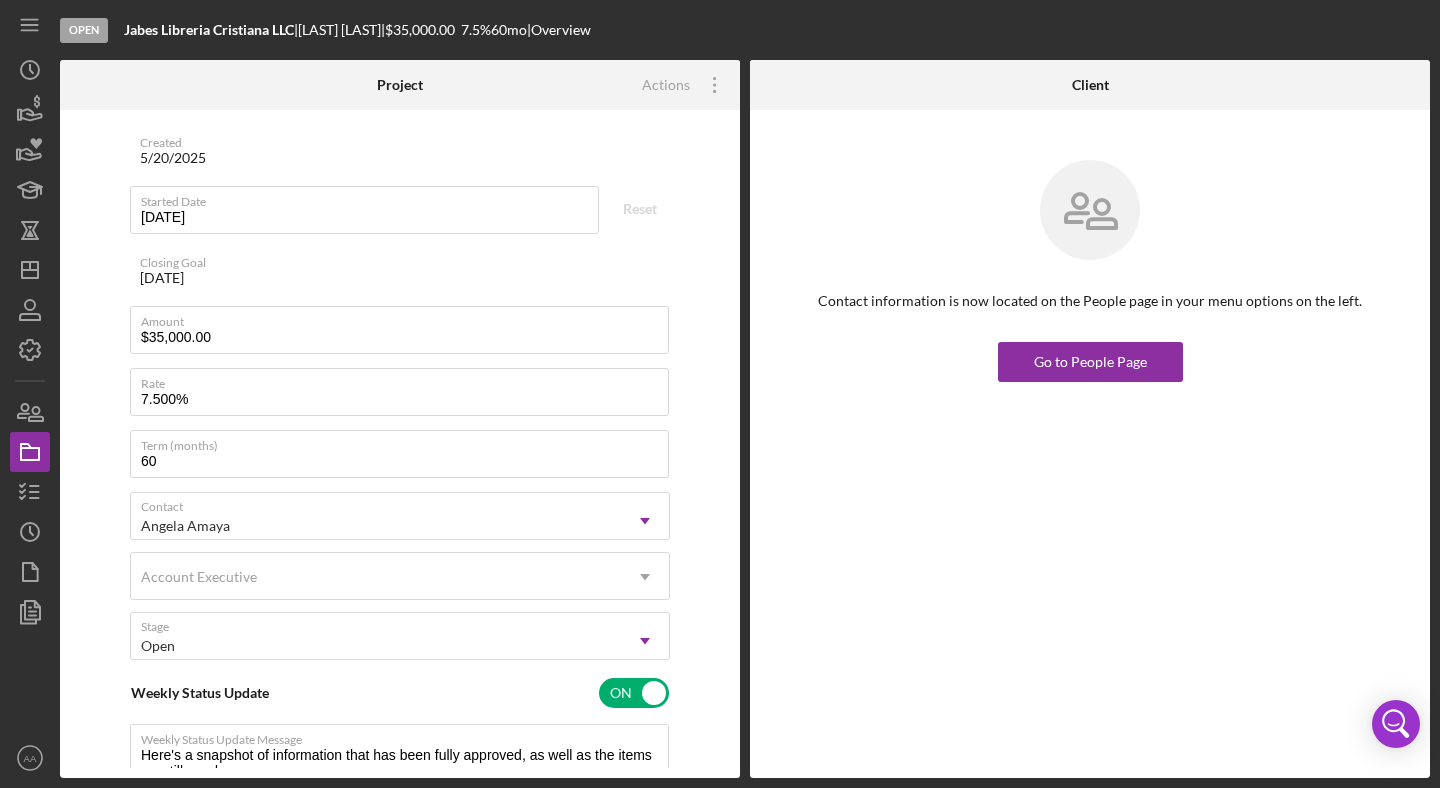 scroll, scrollTop: 337, scrollLeft: 0, axis: vertical 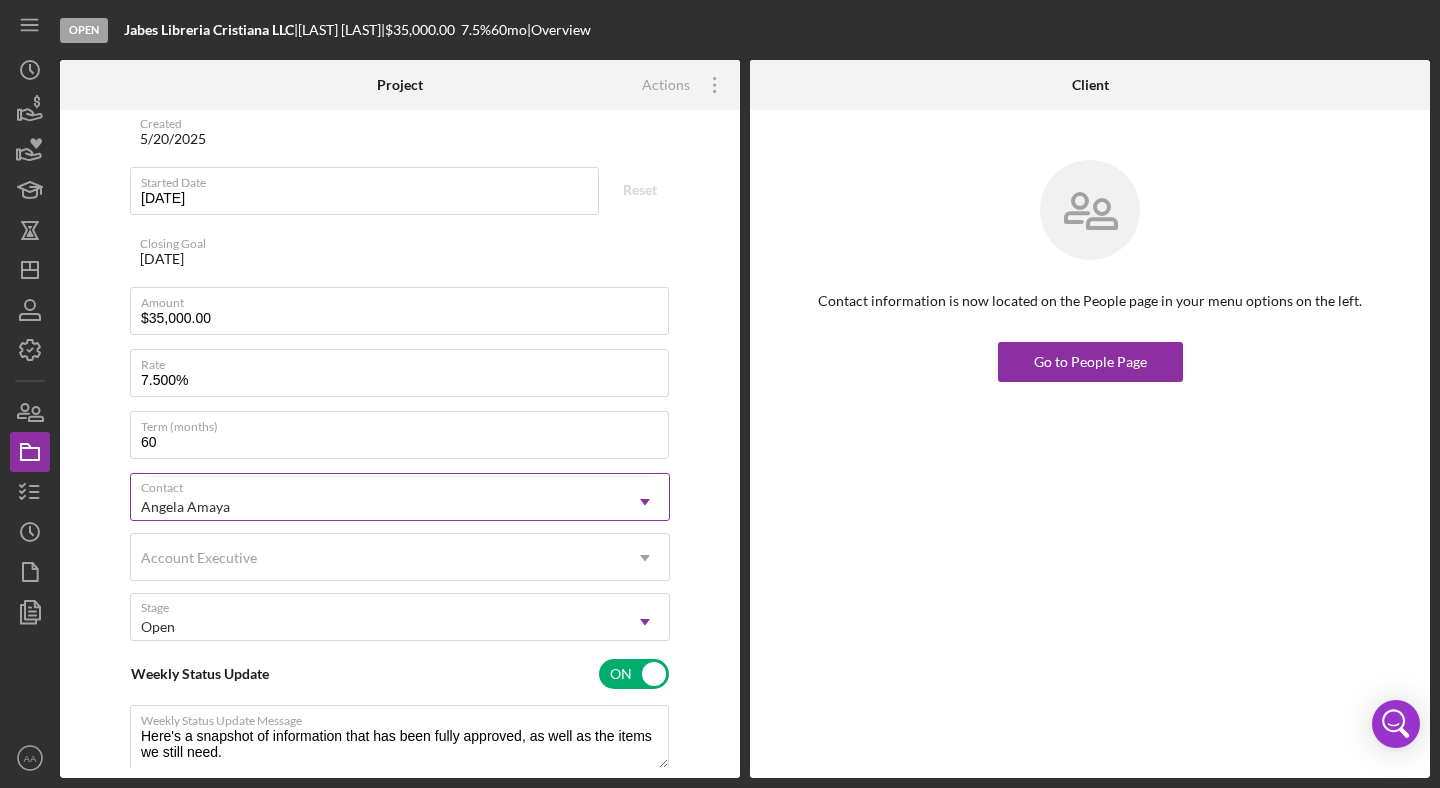 click on "Angela Amaya" at bounding box center [376, 507] 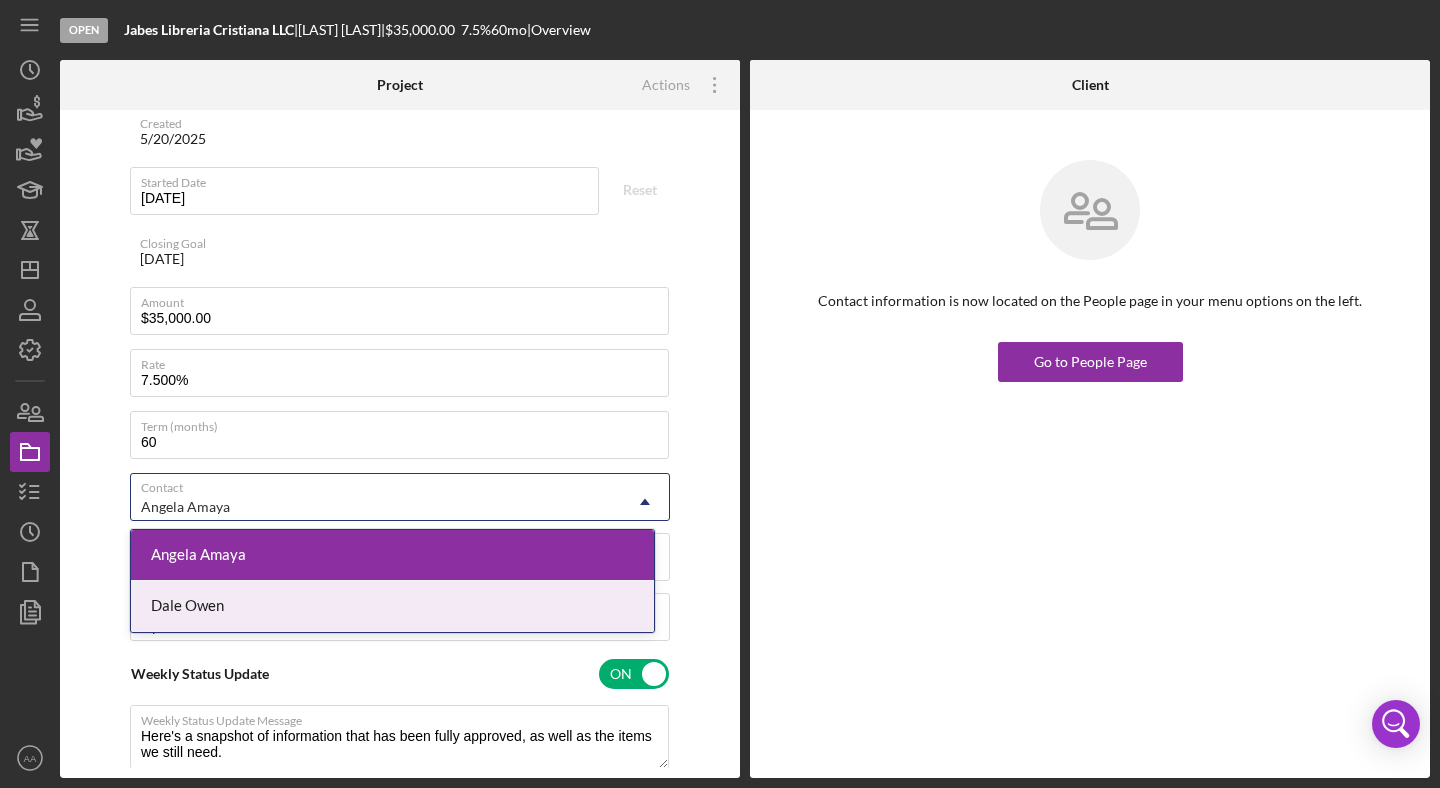 click on "Dale Owen" at bounding box center (392, 606) 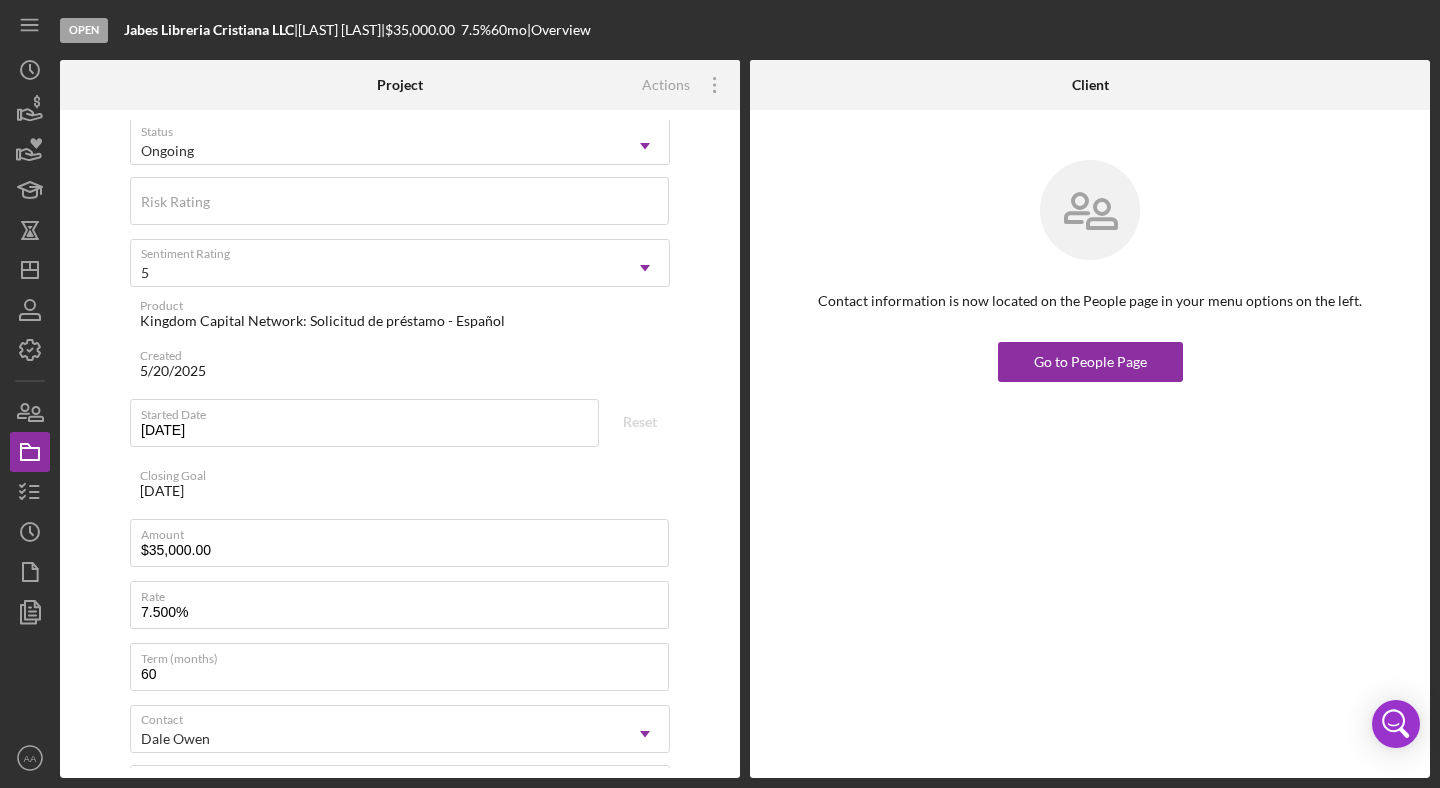 scroll, scrollTop: 0, scrollLeft: 0, axis: both 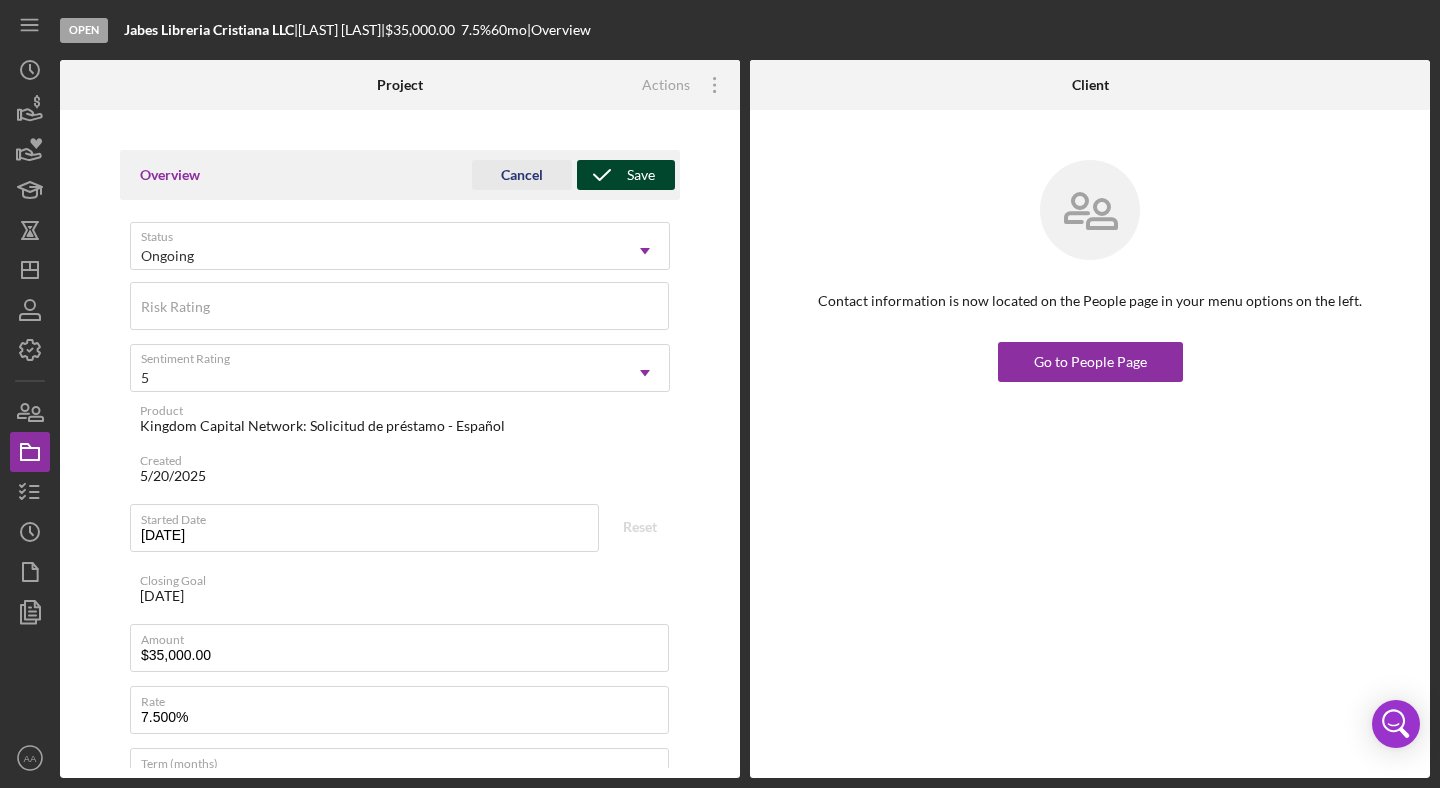 click 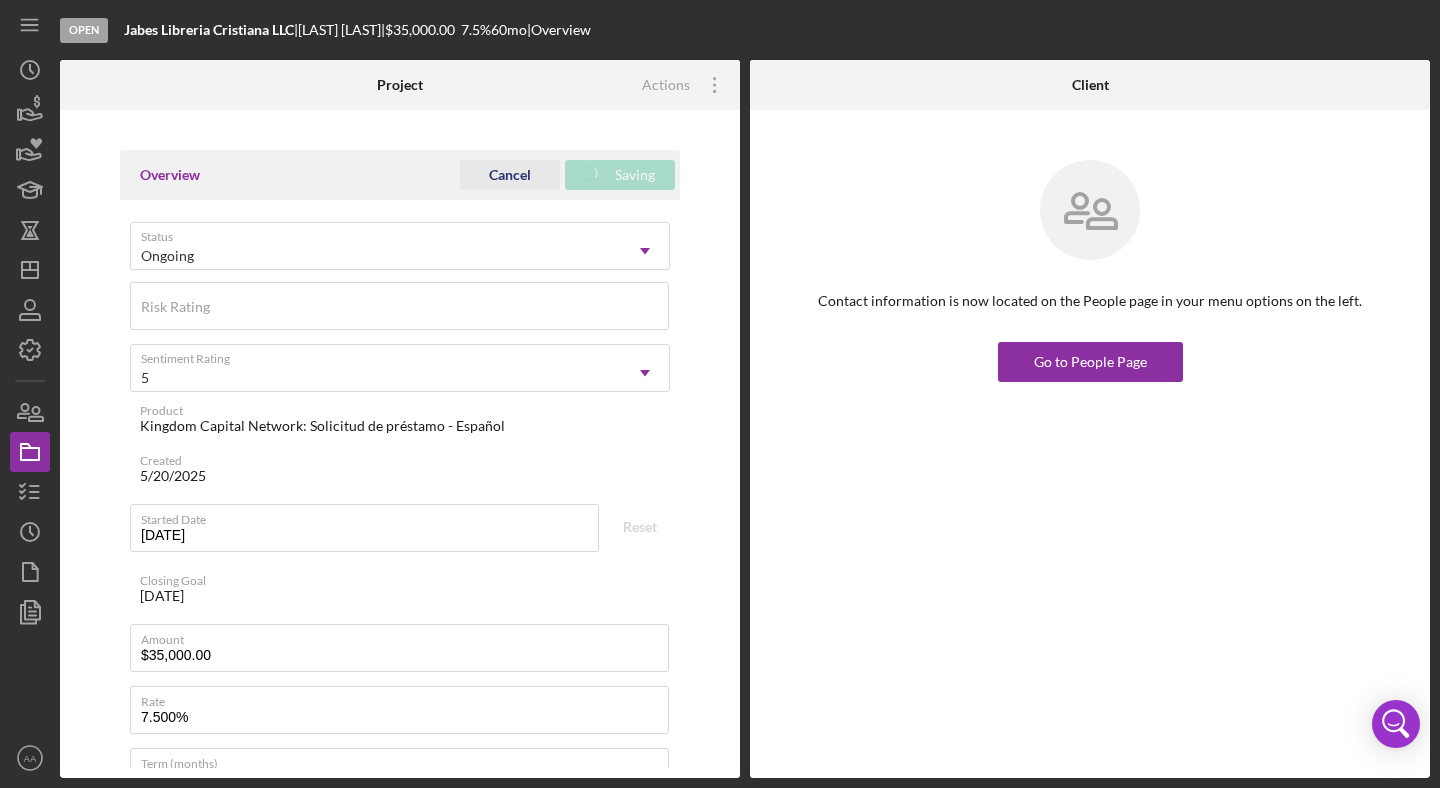 type on "Here's a snapshot of information that has been fully approved, as well as the items we still need.
If you've worked up to a milestone (purple) item, then the ball is our court. We'll respond as soon as we can." 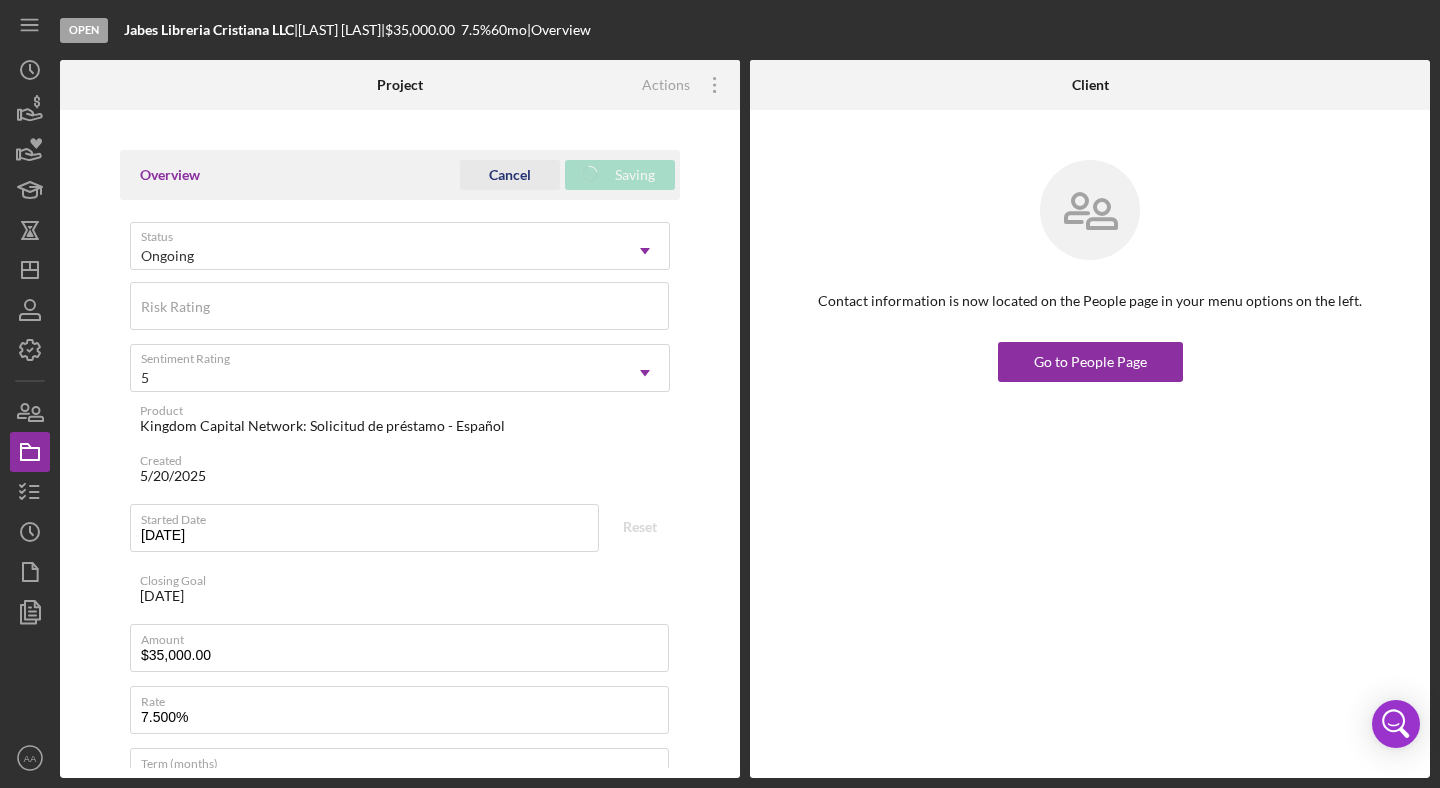 type on "Hey there, we noticed you haven't made any progress on your application in the last few days. Let us know if you have any questions or issues!" 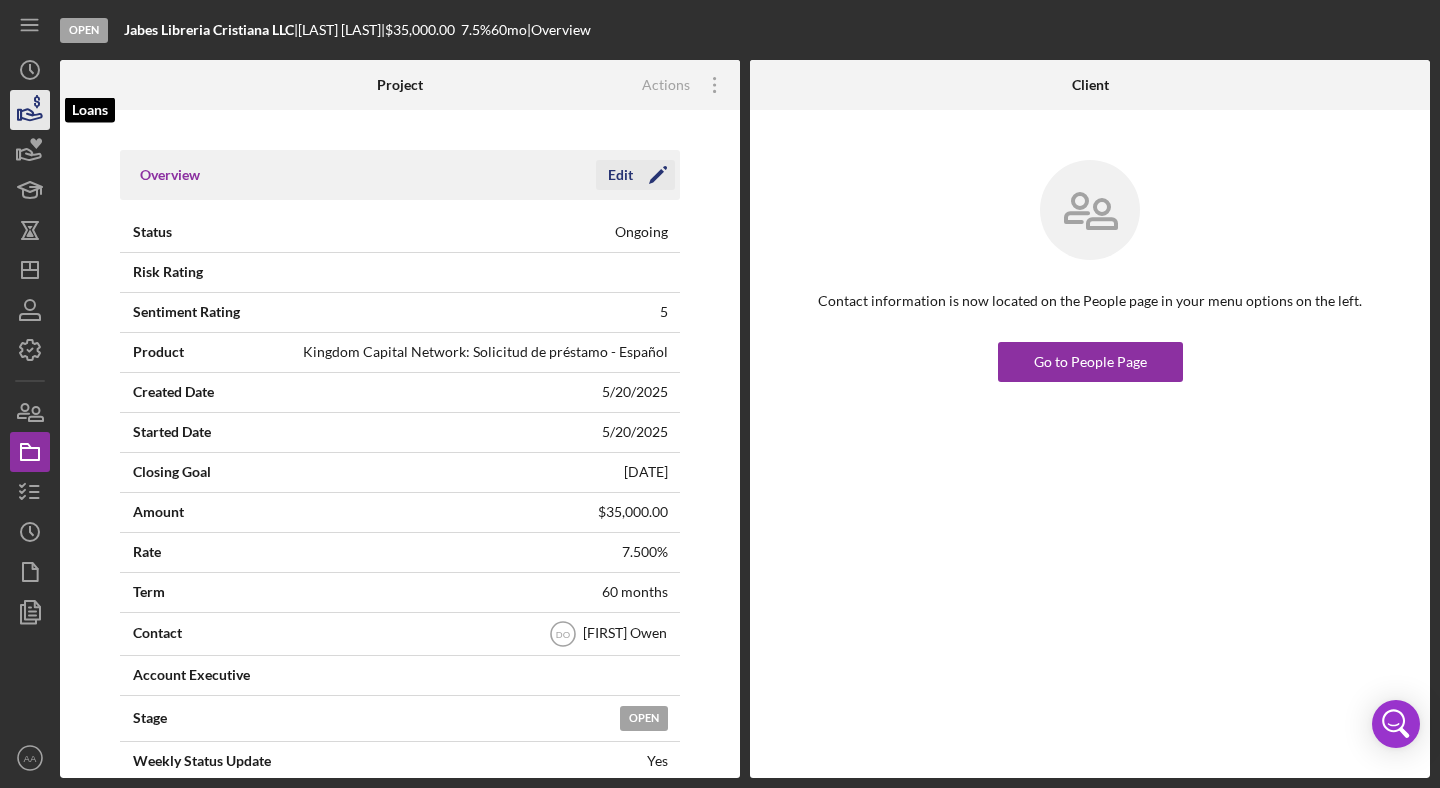 click 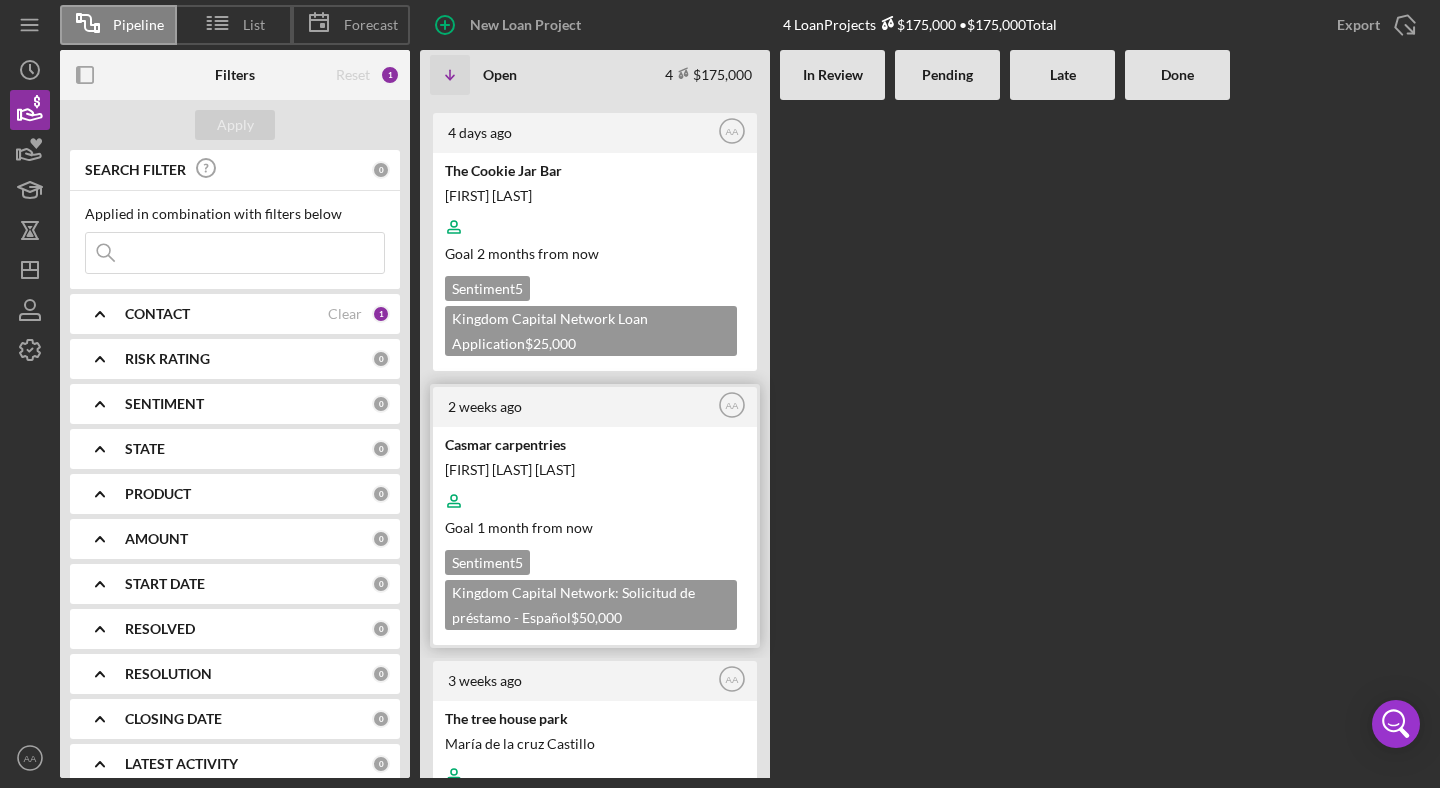 click on "[FIRST] [LAST] [LAST]" at bounding box center (593, 469) 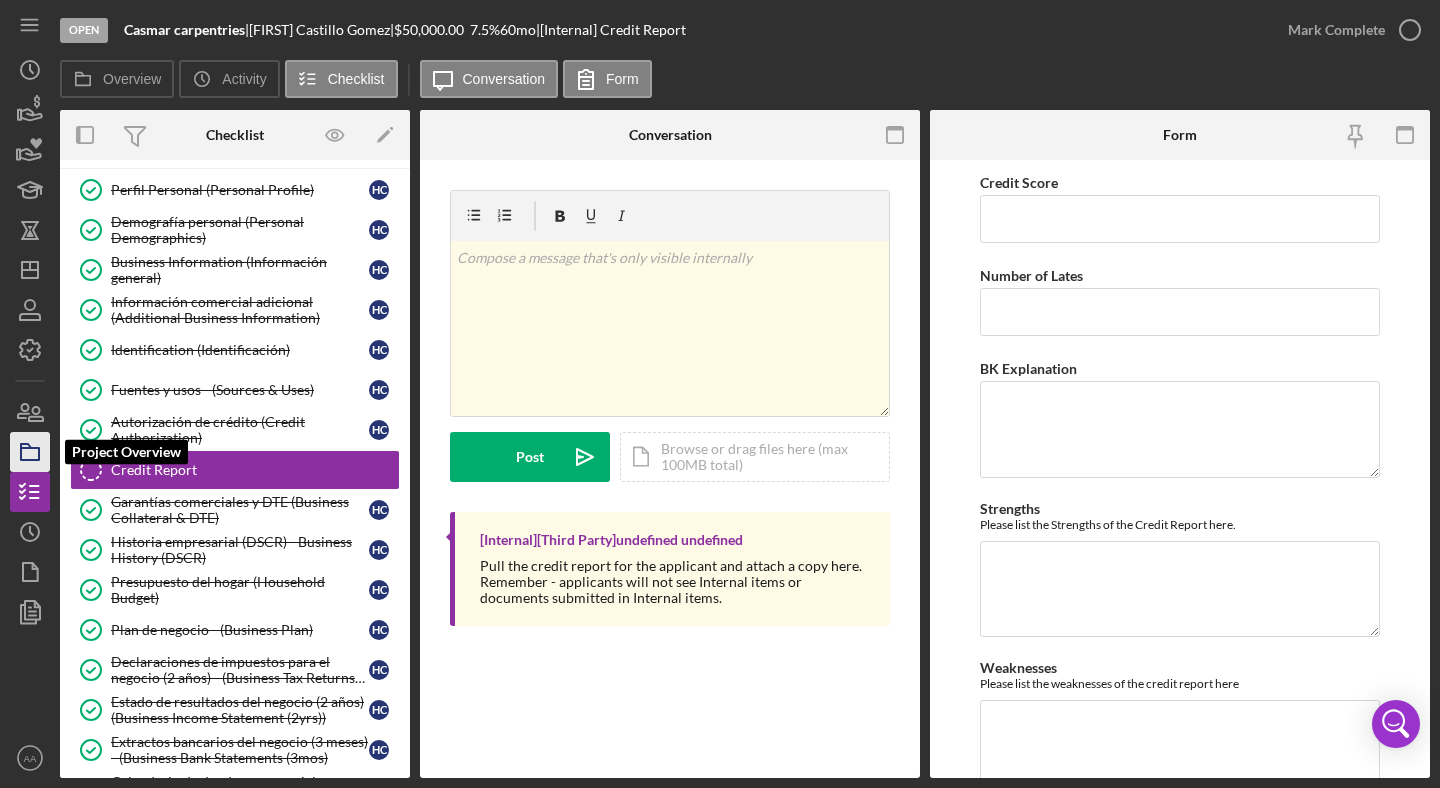 scroll, scrollTop: 42, scrollLeft: 0, axis: vertical 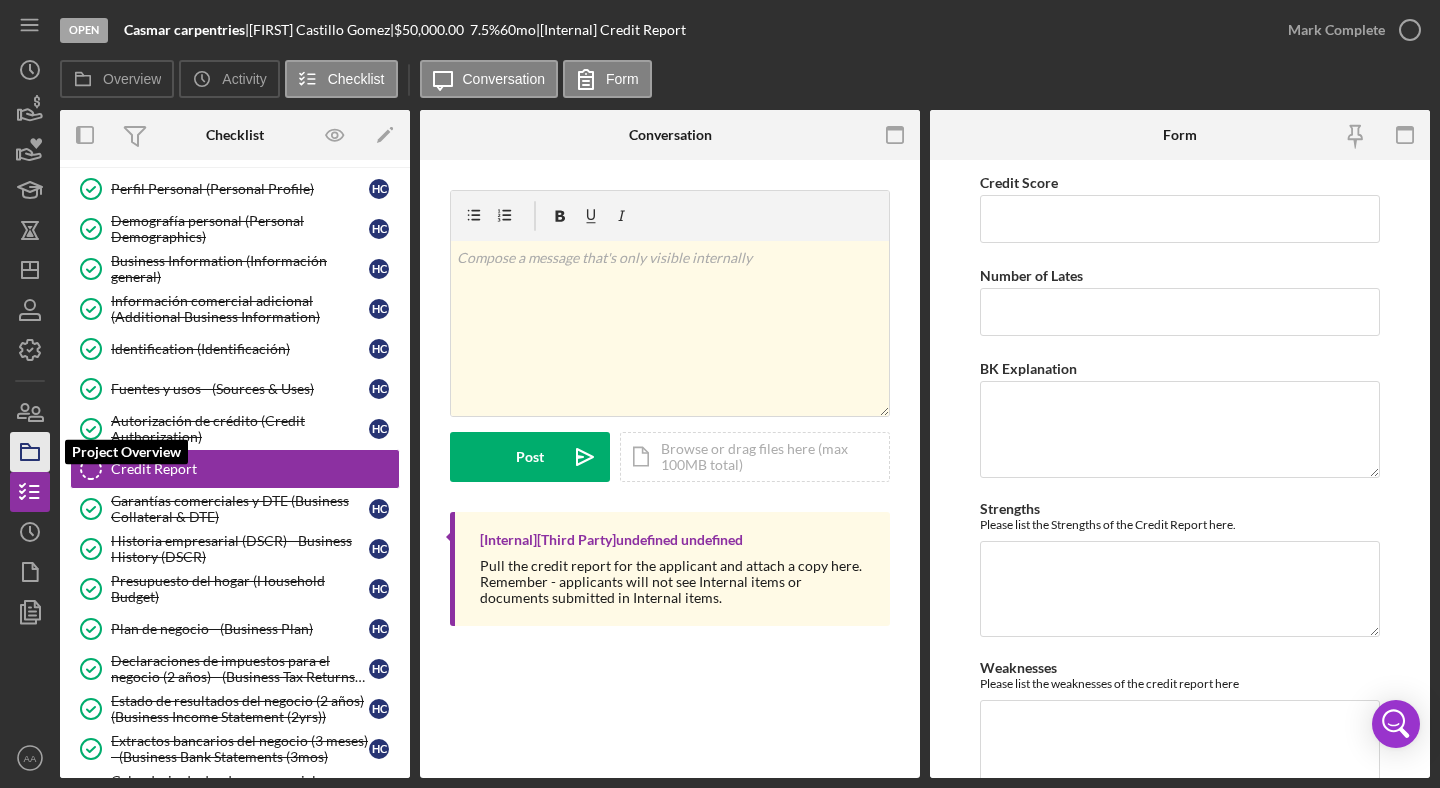 click 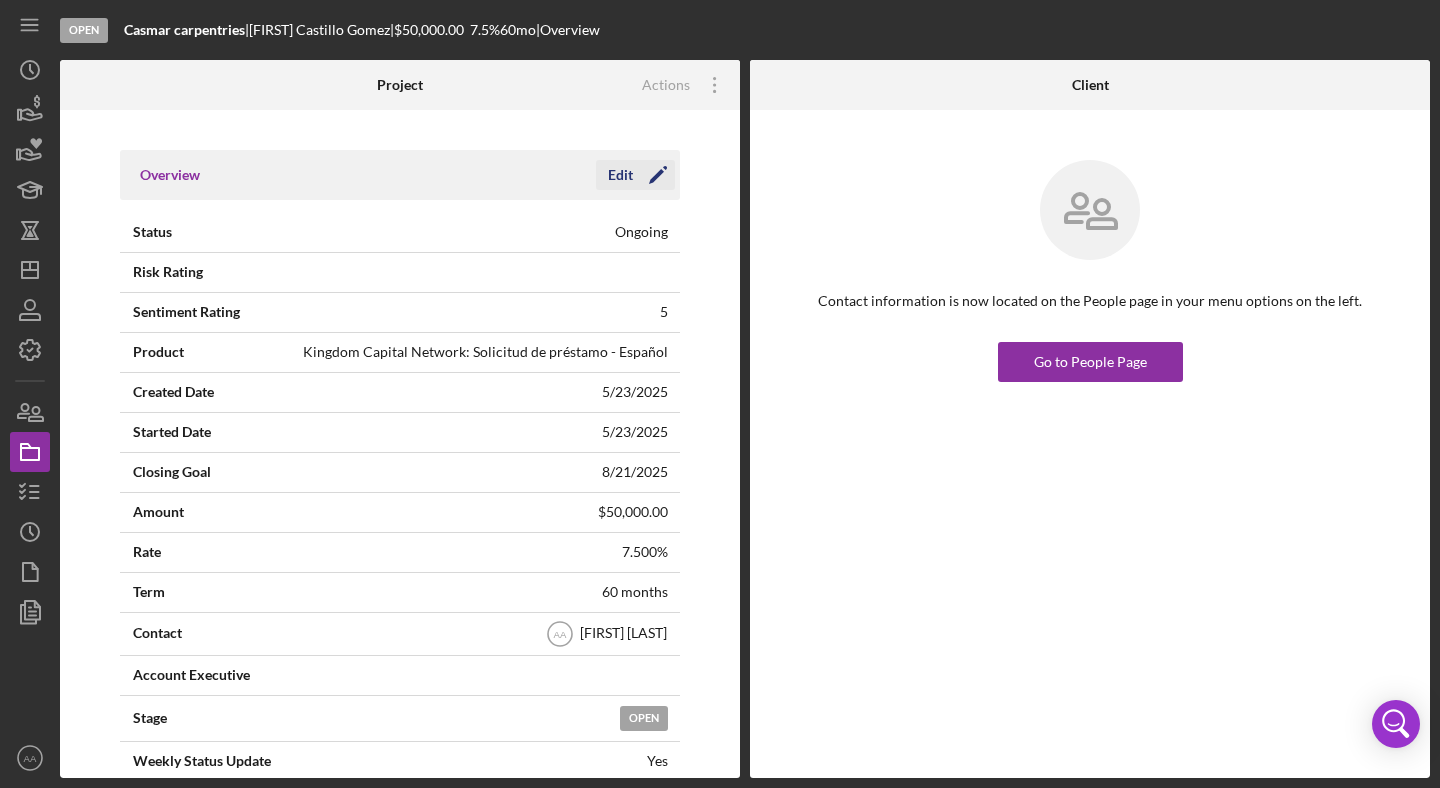 click on "Icon/Edit" 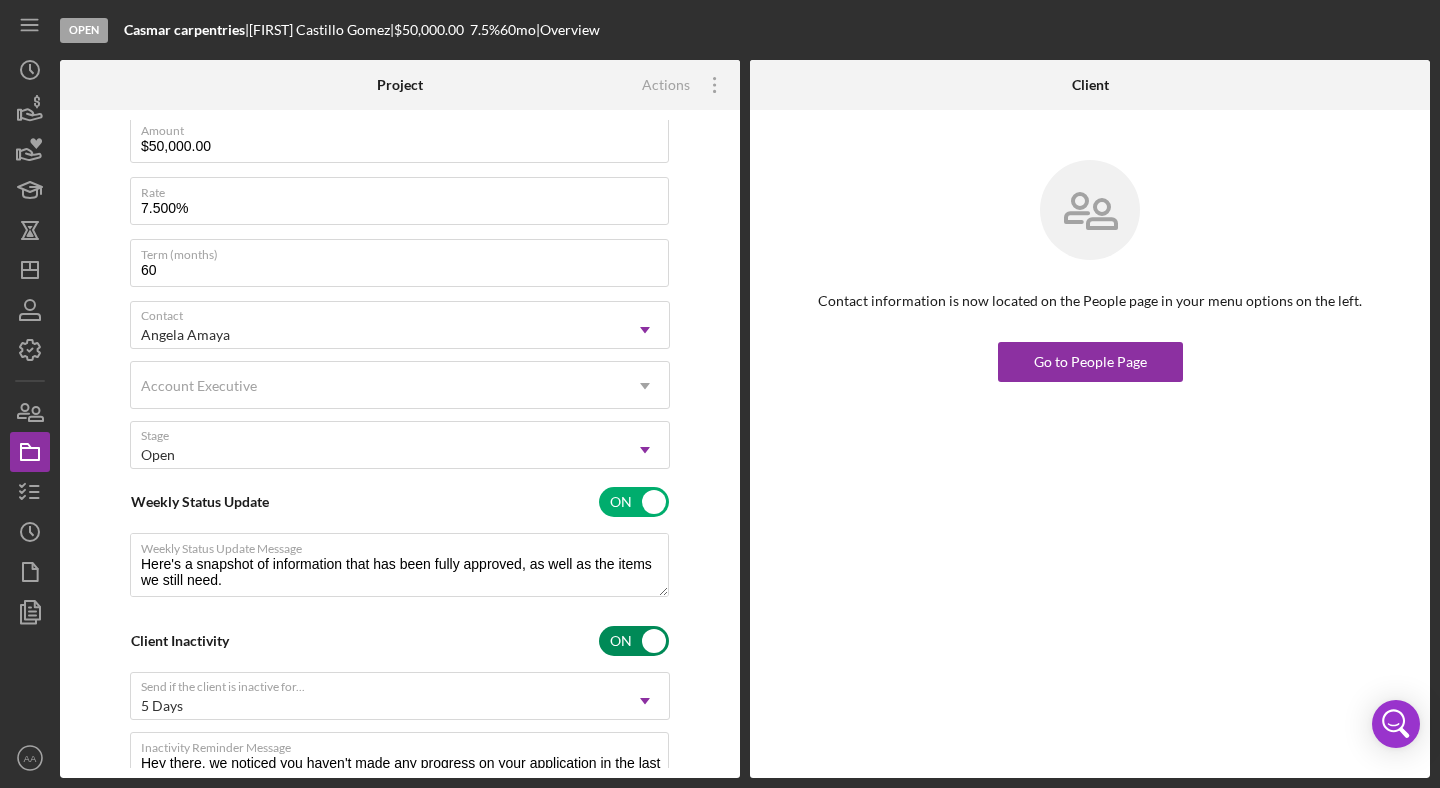 scroll, scrollTop: 470, scrollLeft: 0, axis: vertical 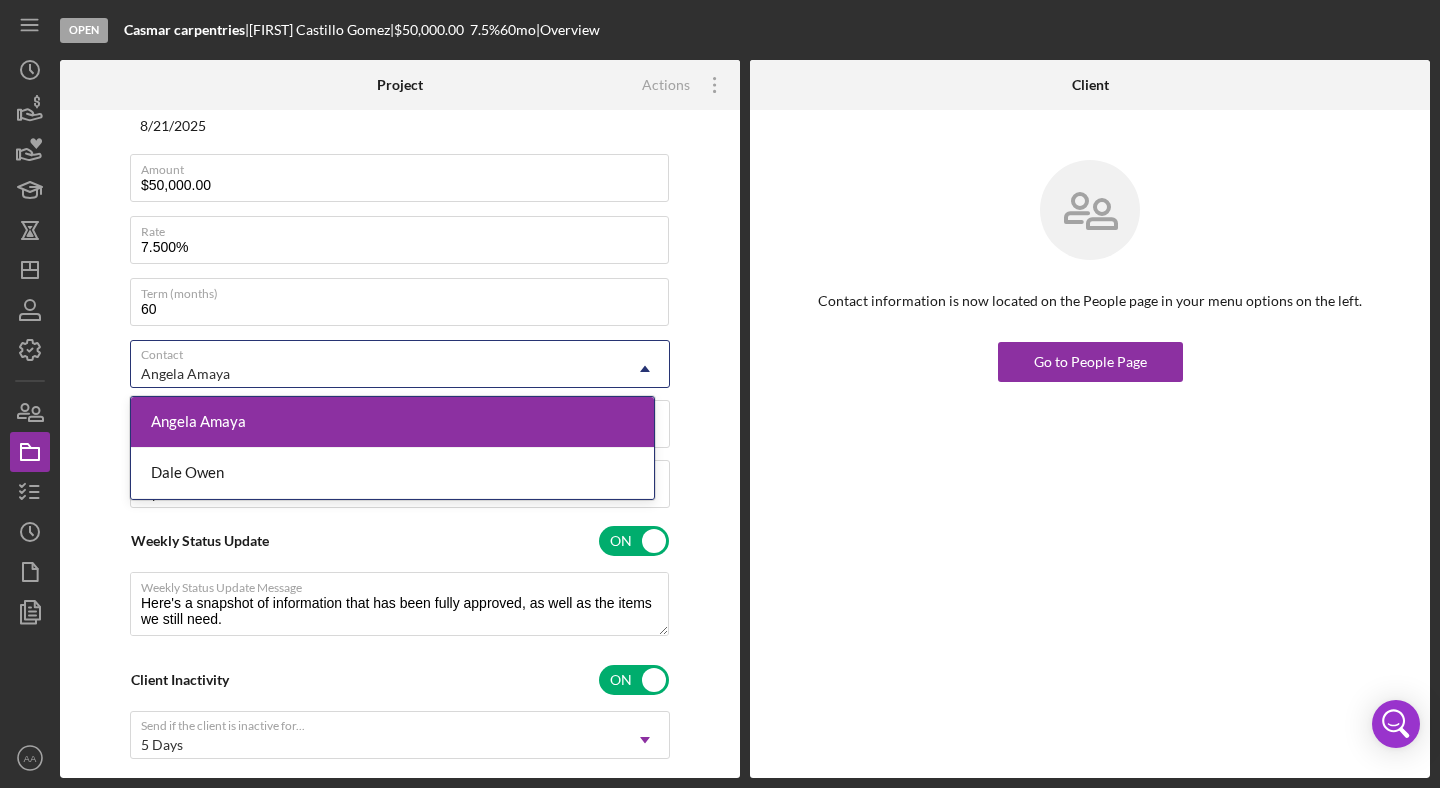 click on "Icon/Dropdown Arrow" 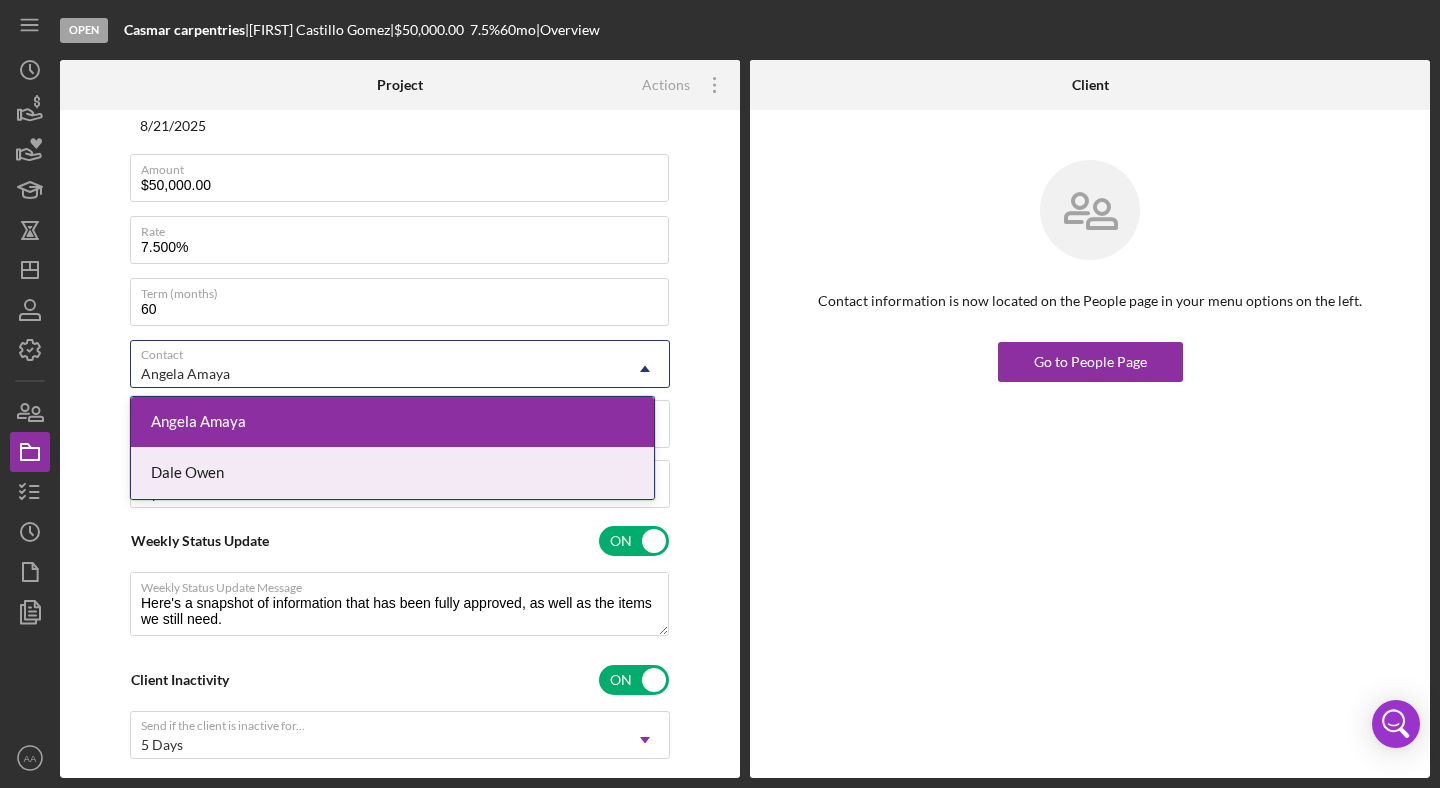 click on "Dale Owen" at bounding box center [392, 473] 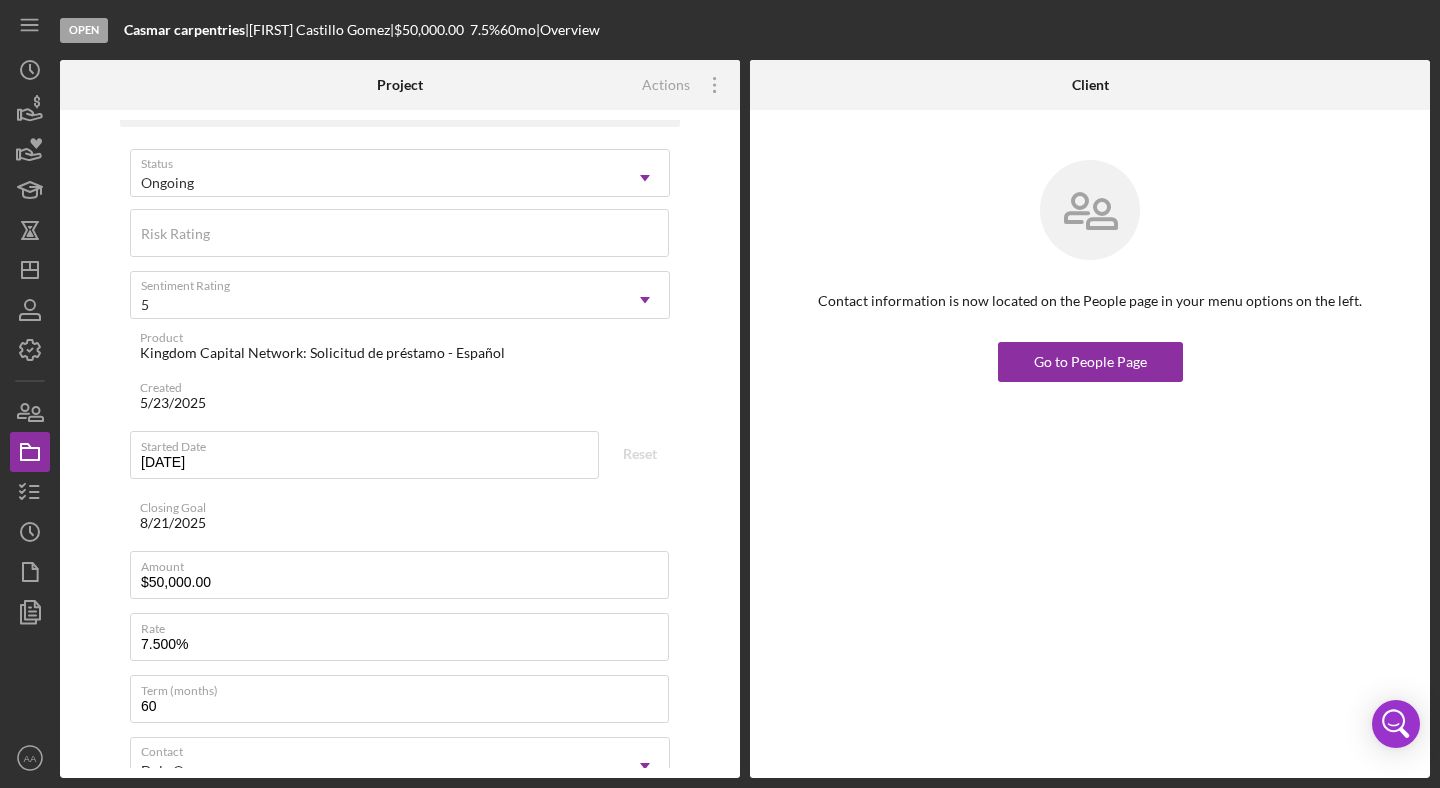scroll, scrollTop: 0, scrollLeft: 0, axis: both 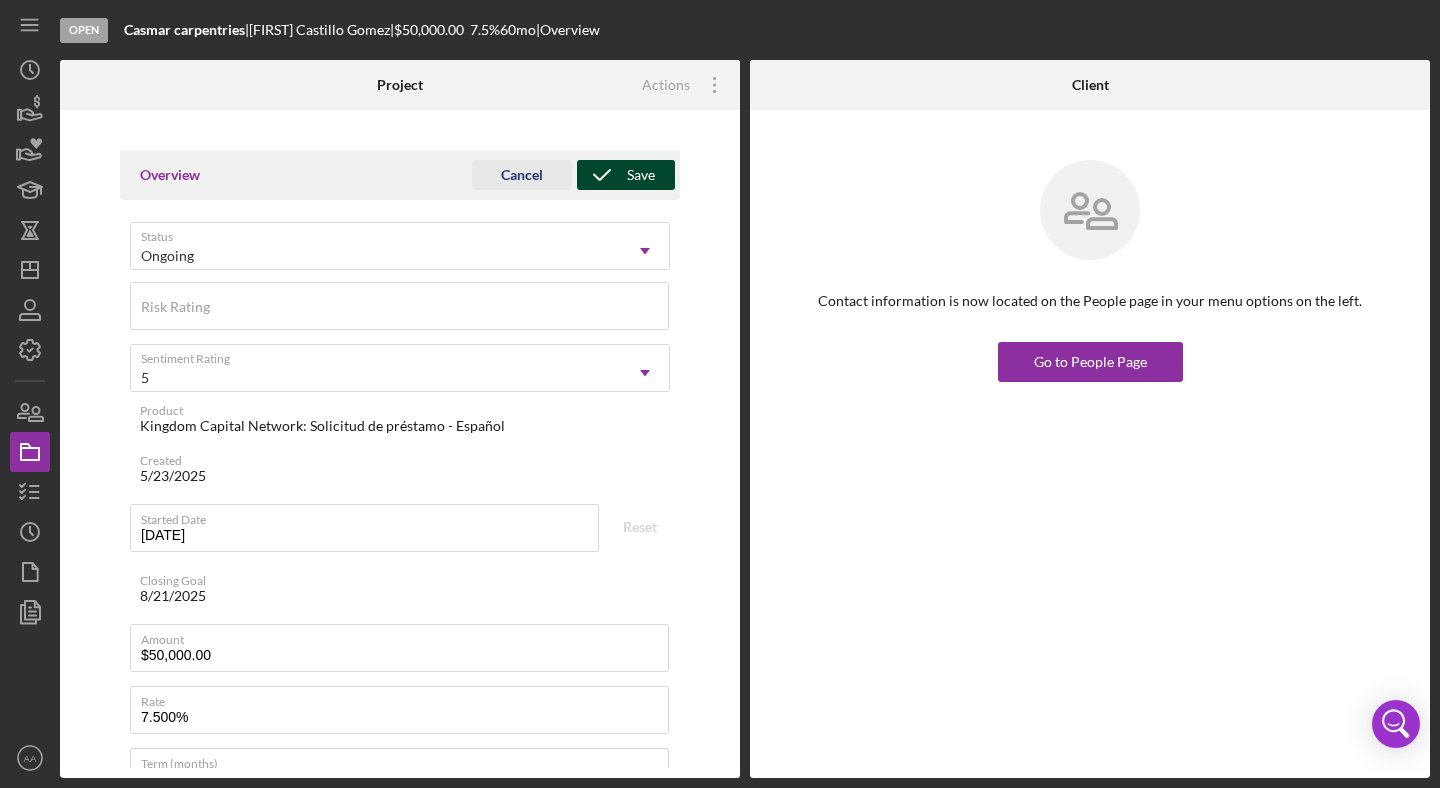 click on "Save" at bounding box center (641, 175) 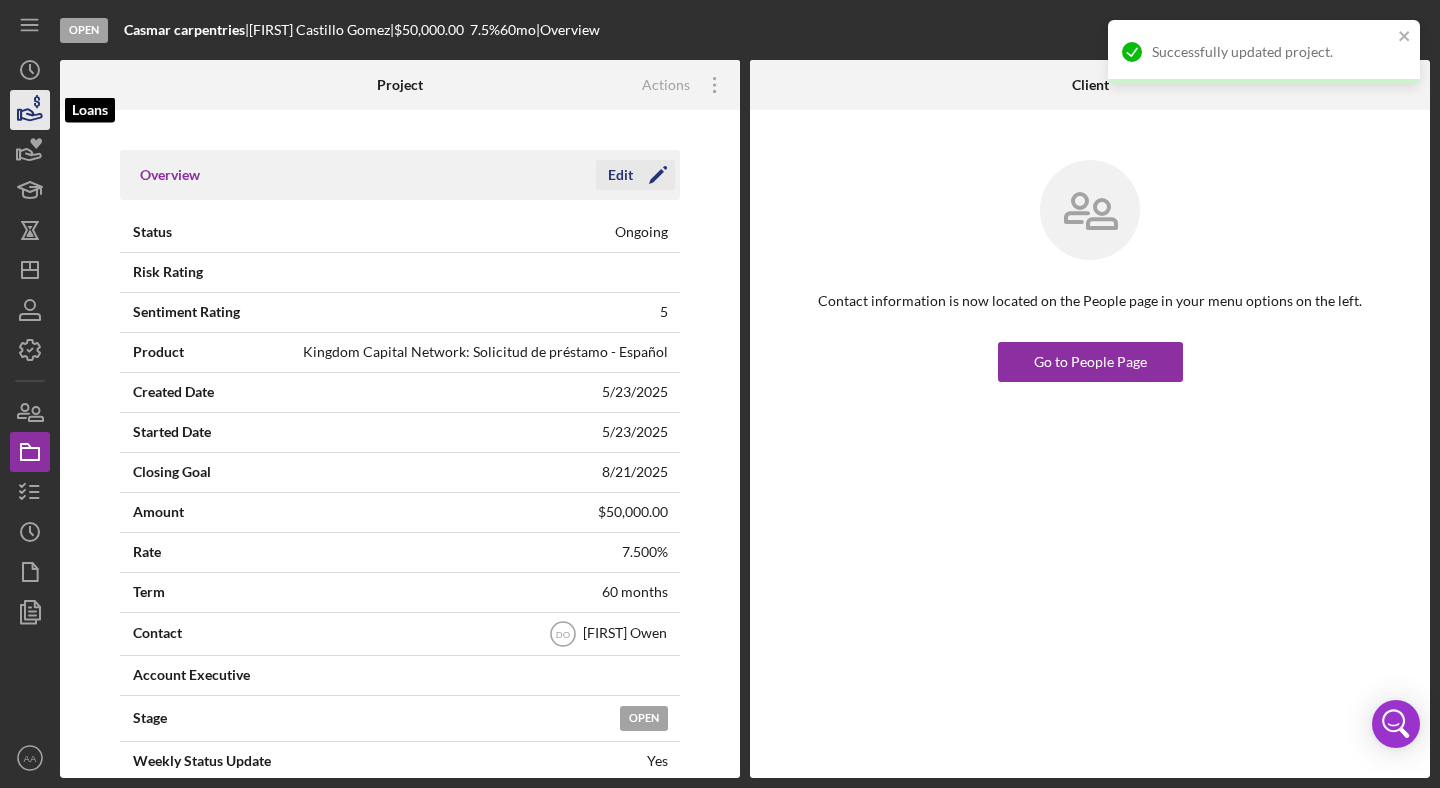 click 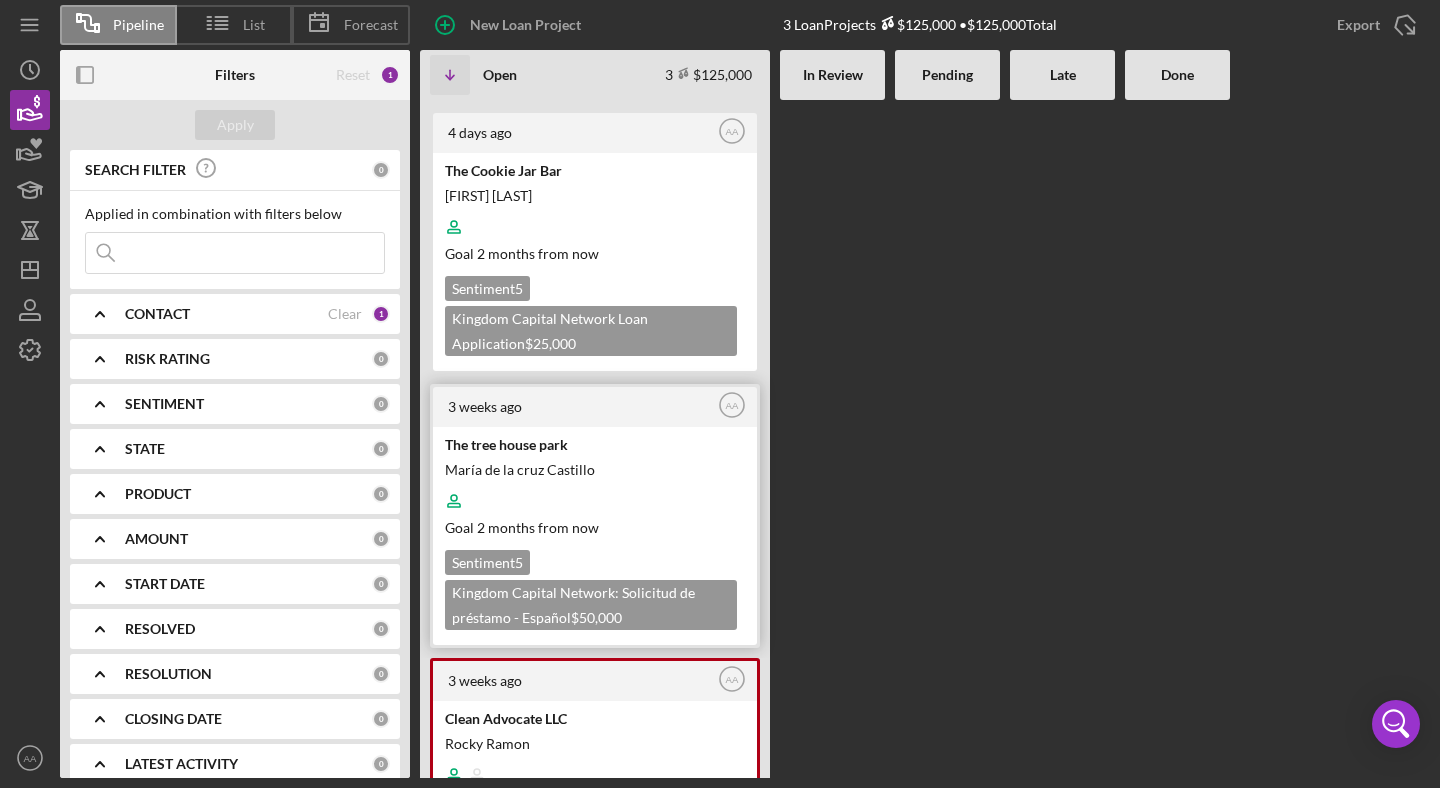 scroll, scrollTop: 37, scrollLeft: 0, axis: vertical 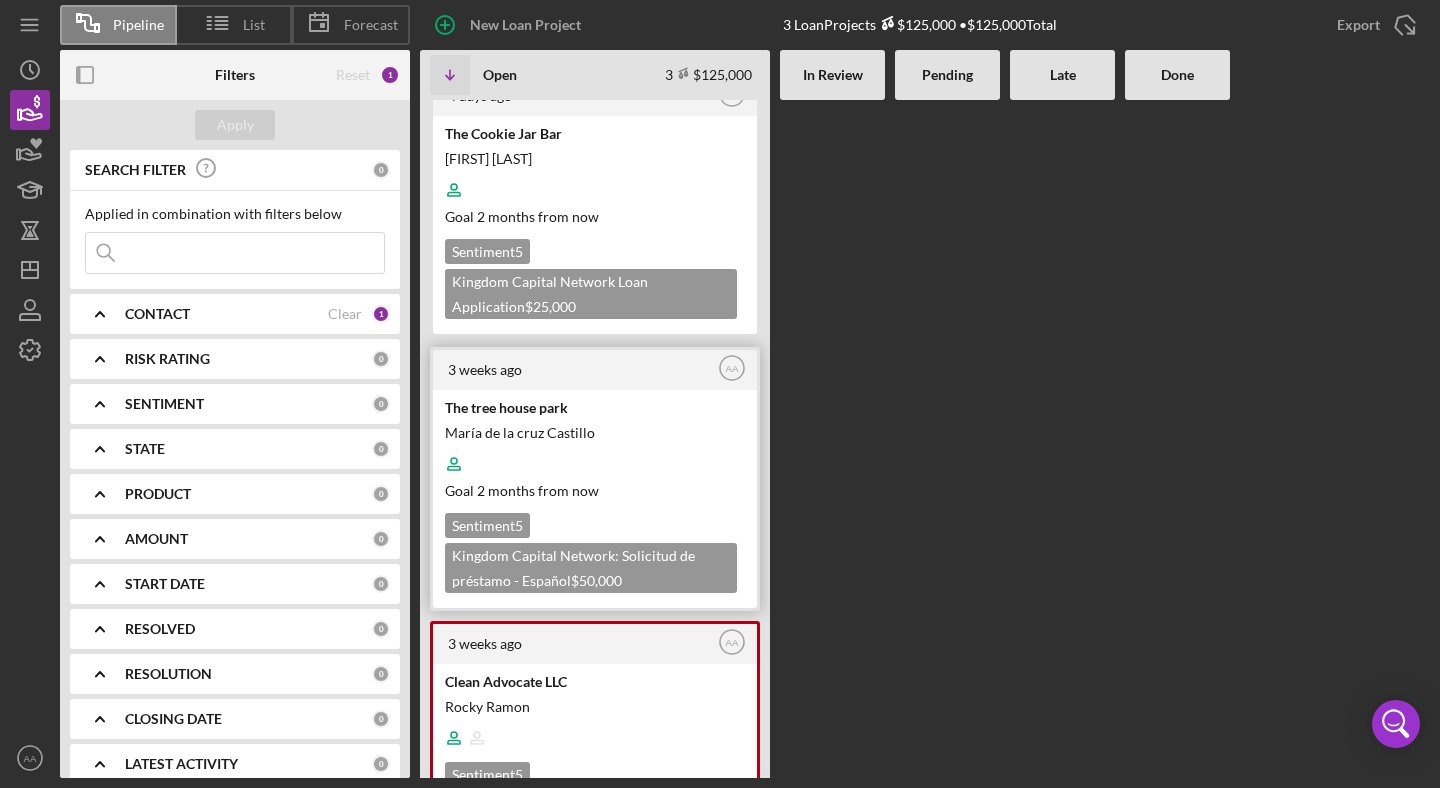 click on "The tree house park [FIRST] [LAST] Goal 2 months from now Sentiment 5 Kingdom Capital Network: Solicitud de préstamo - Español $50,000" at bounding box center (595, 499) 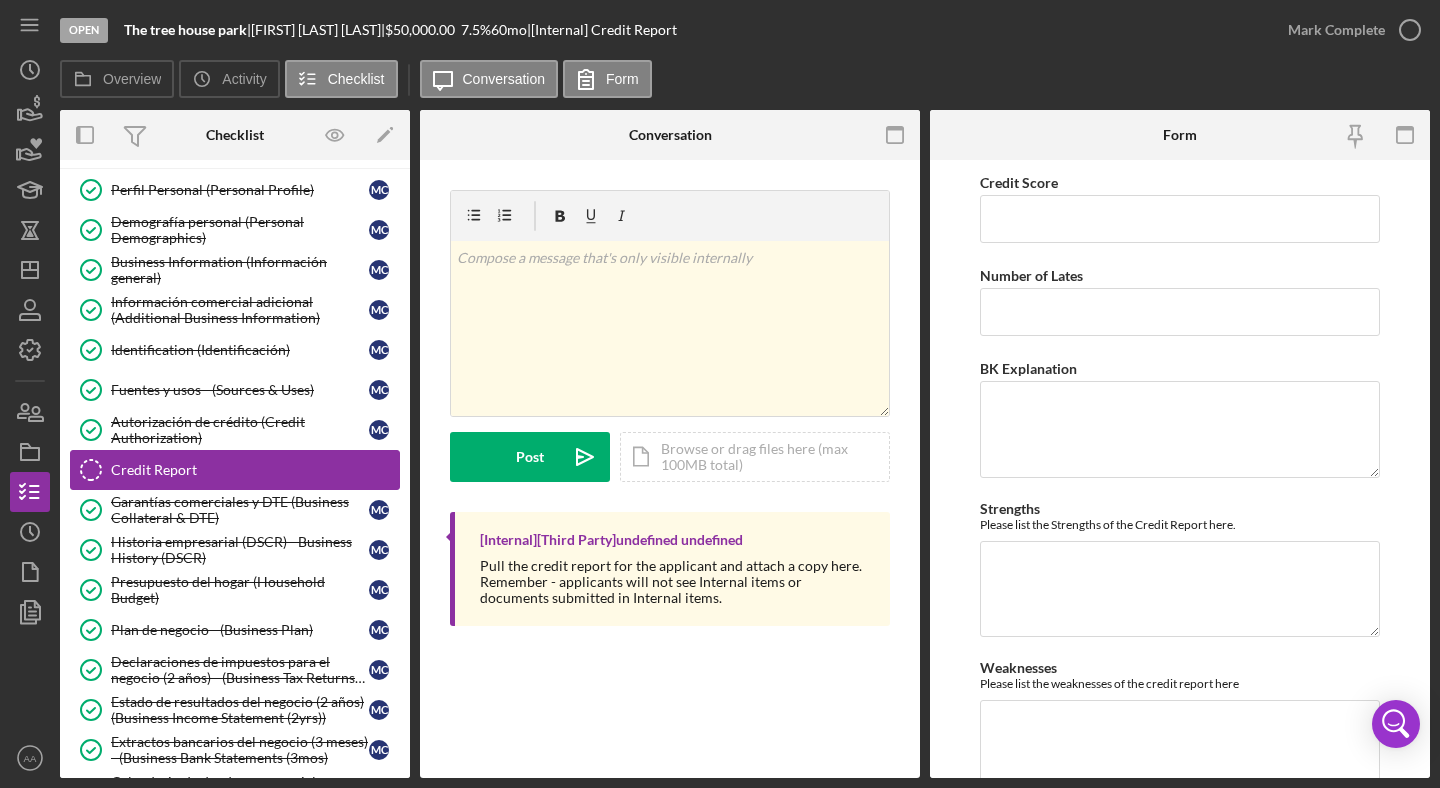 scroll, scrollTop: 42, scrollLeft: 0, axis: vertical 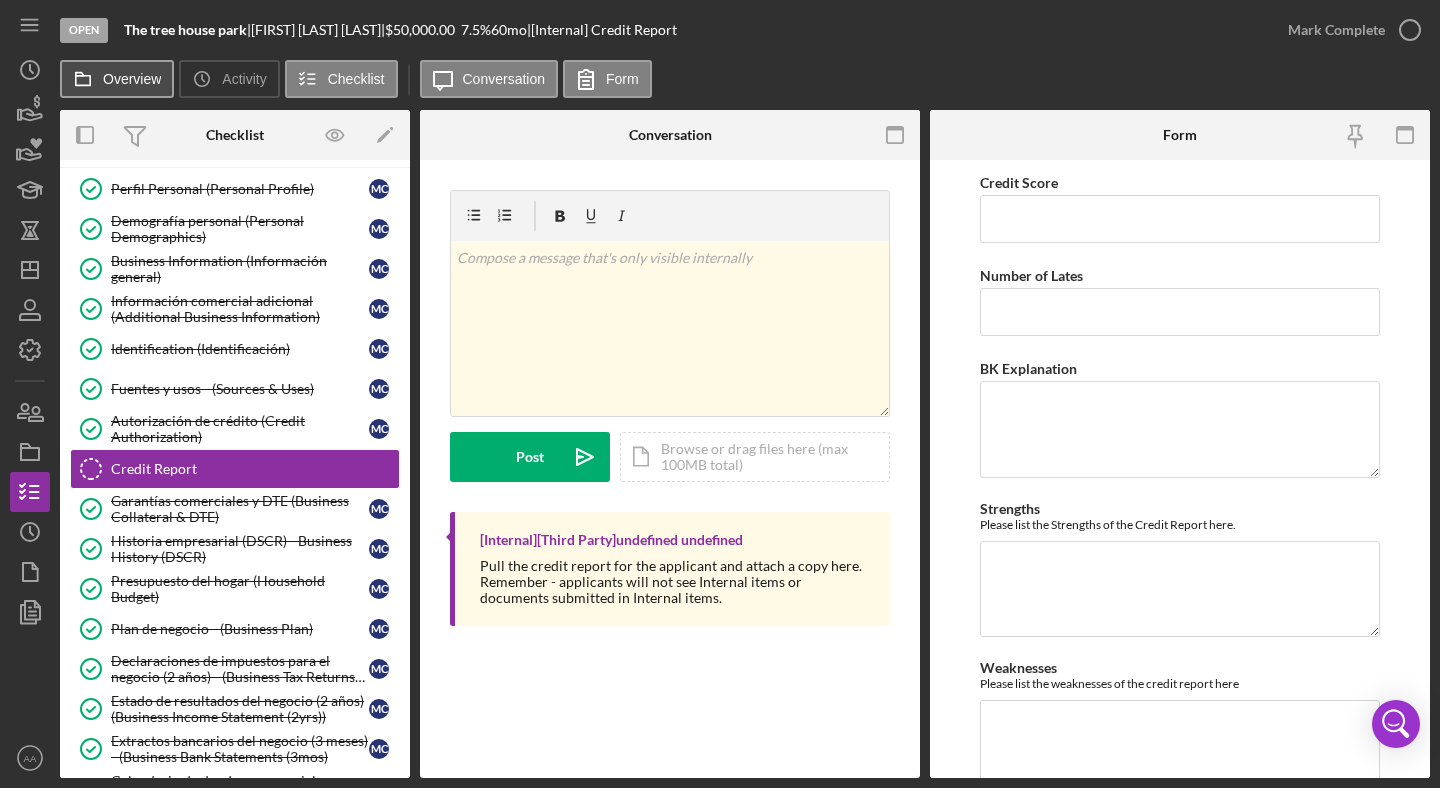 click on "Overview" at bounding box center (132, 79) 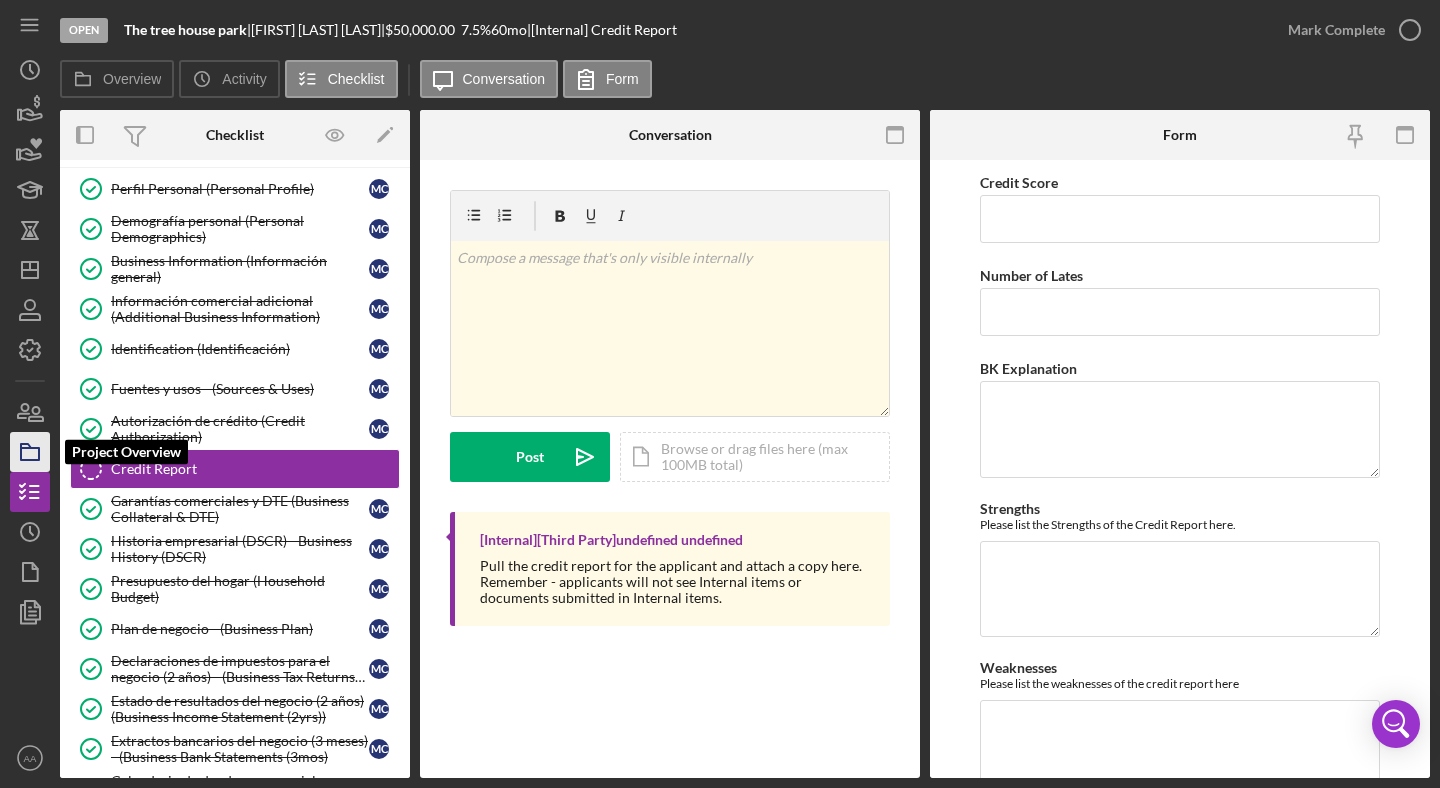 click 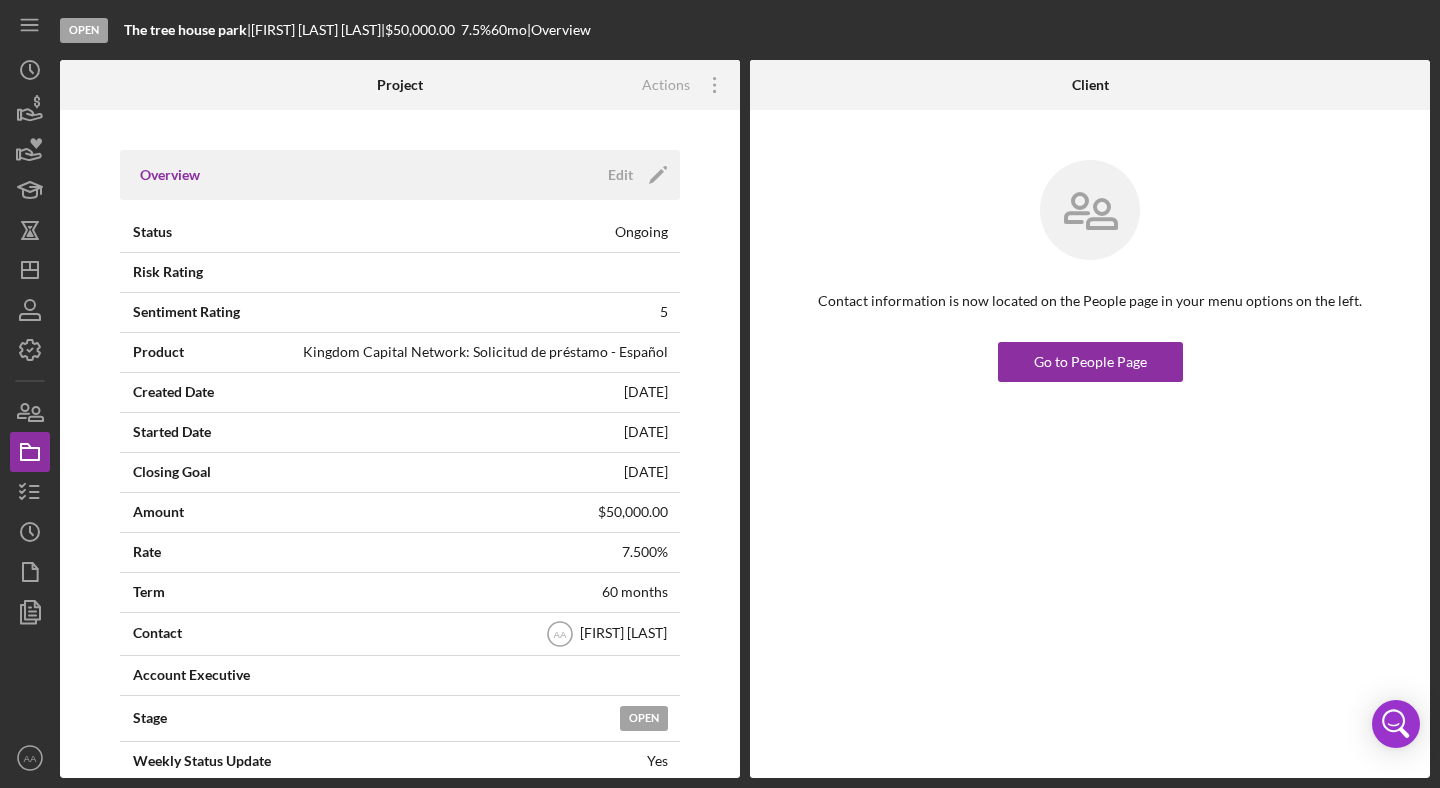click on "Overview Edit Icon/Edit" at bounding box center [400, 175] 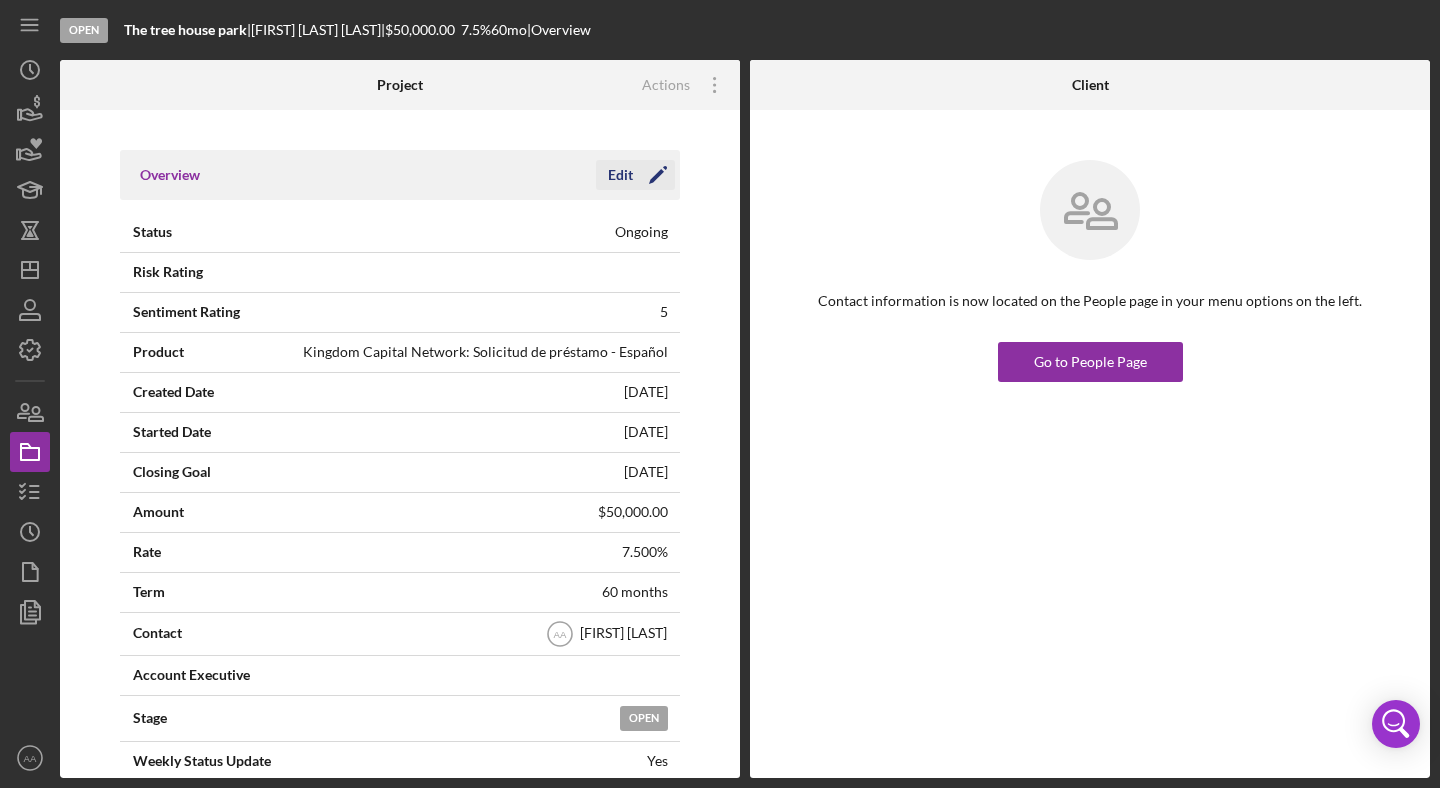 click on "Icon/Edit" 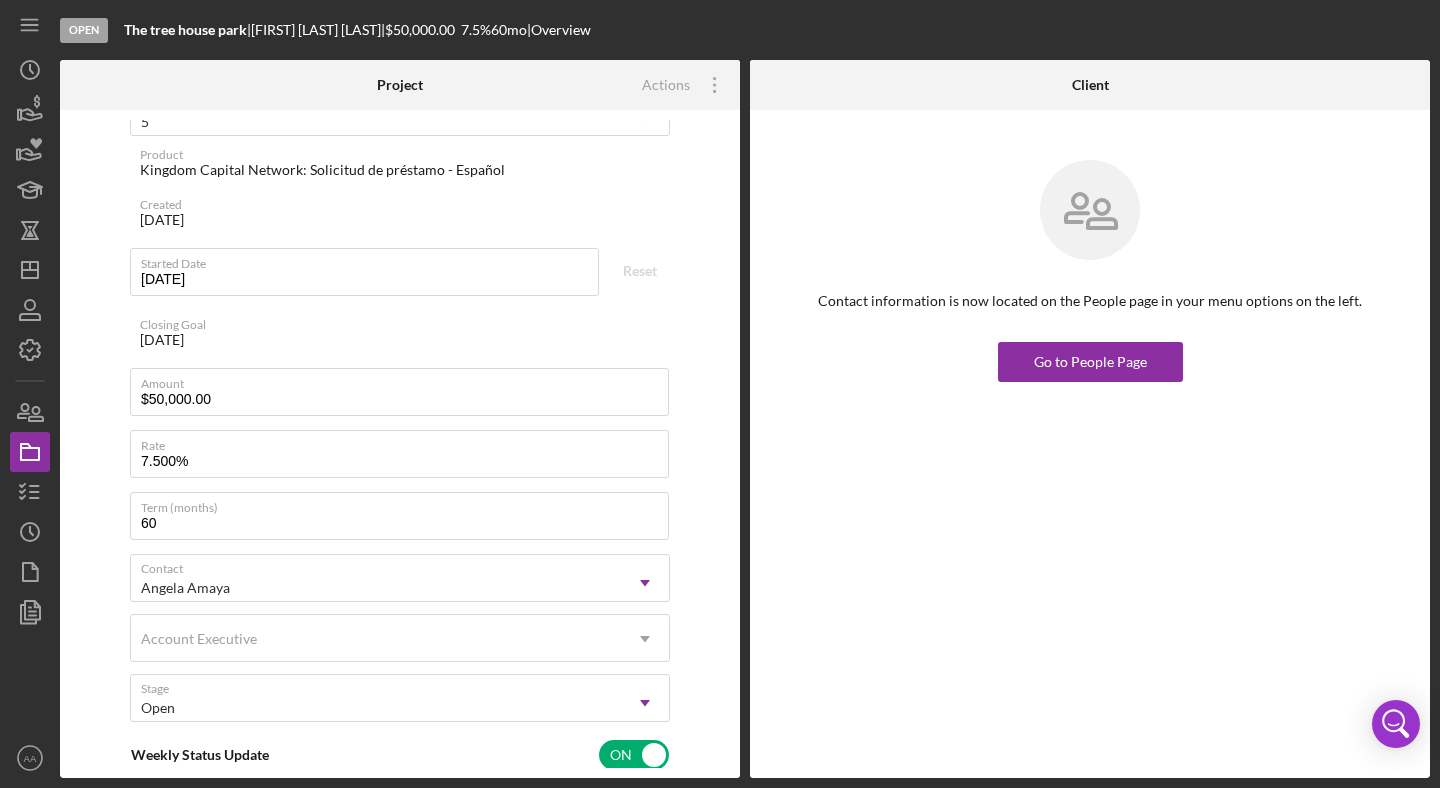 scroll, scrollTop: 350, scrollLeft: 0, axis: vertical 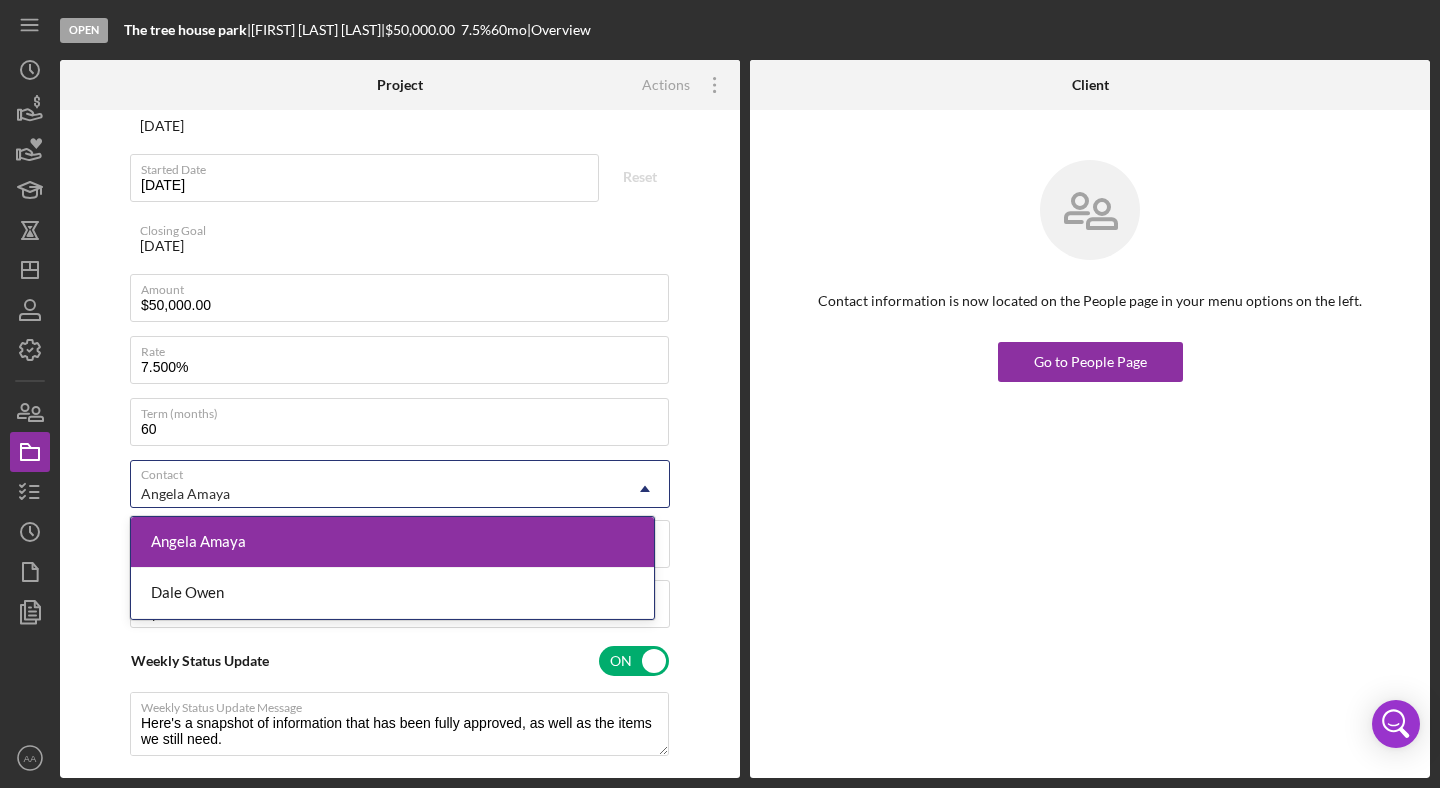 click on "Angela Amaya" at bounding box center (376, 494) 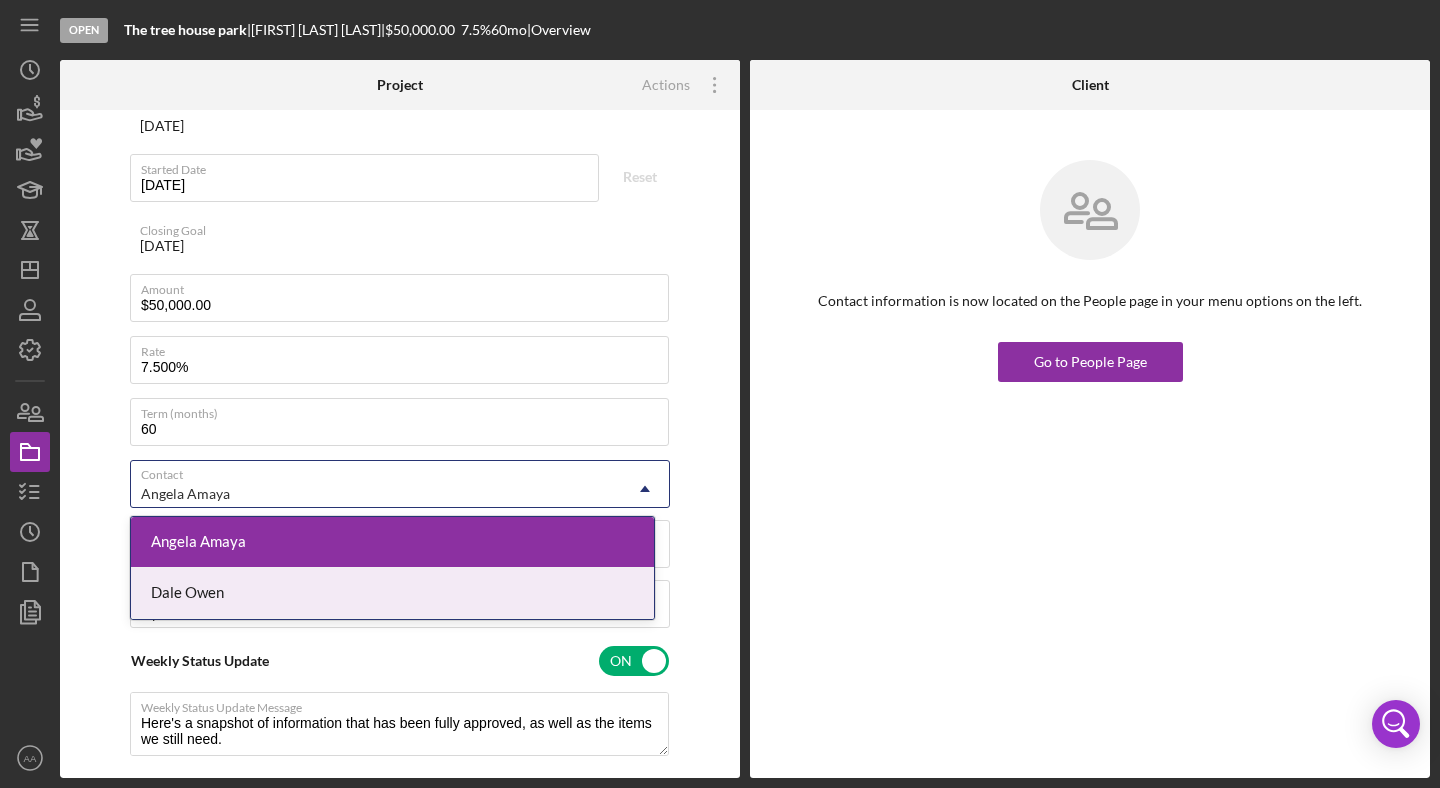 click on "Dale Owen" at bounding box center (392, 593) 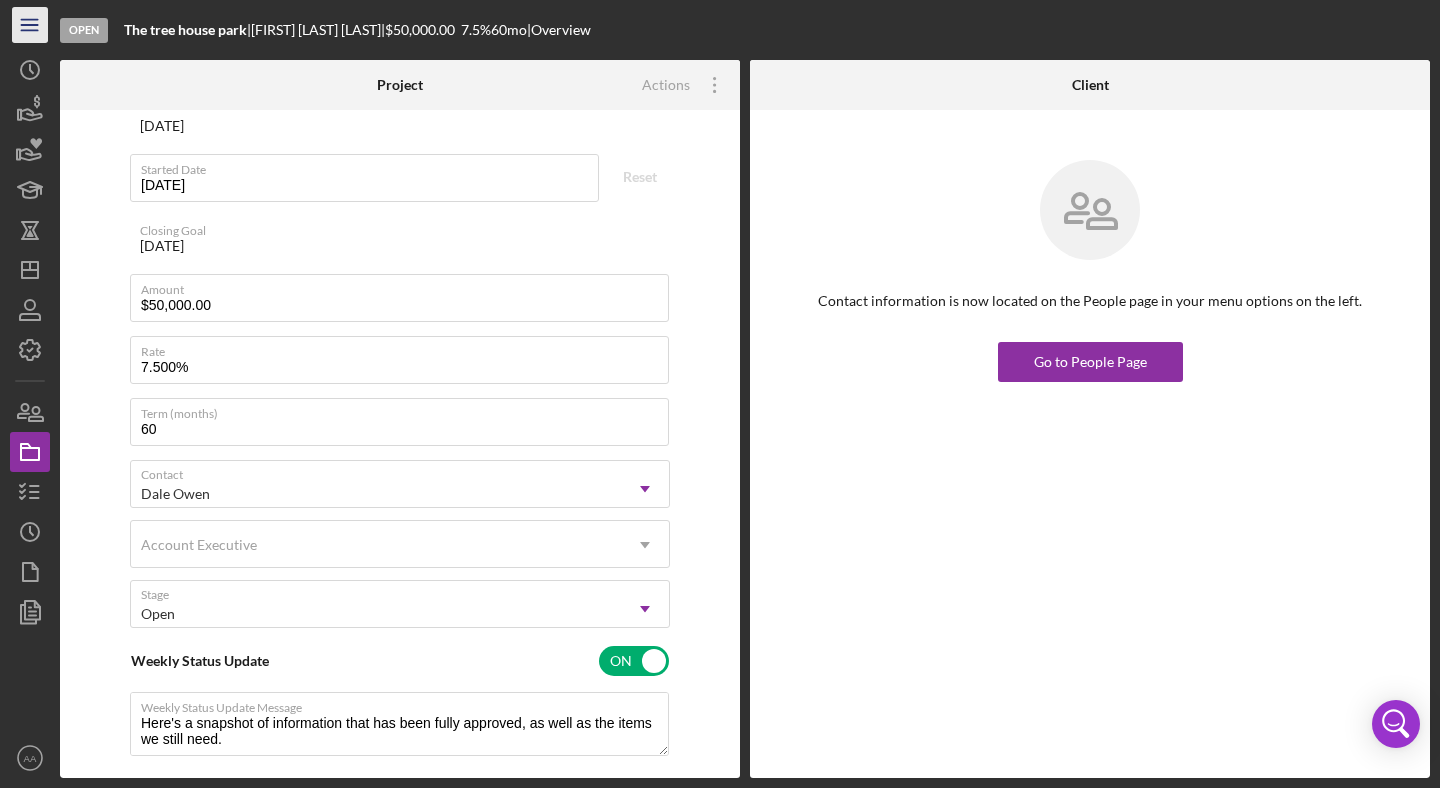 click on "Icon/Menu" 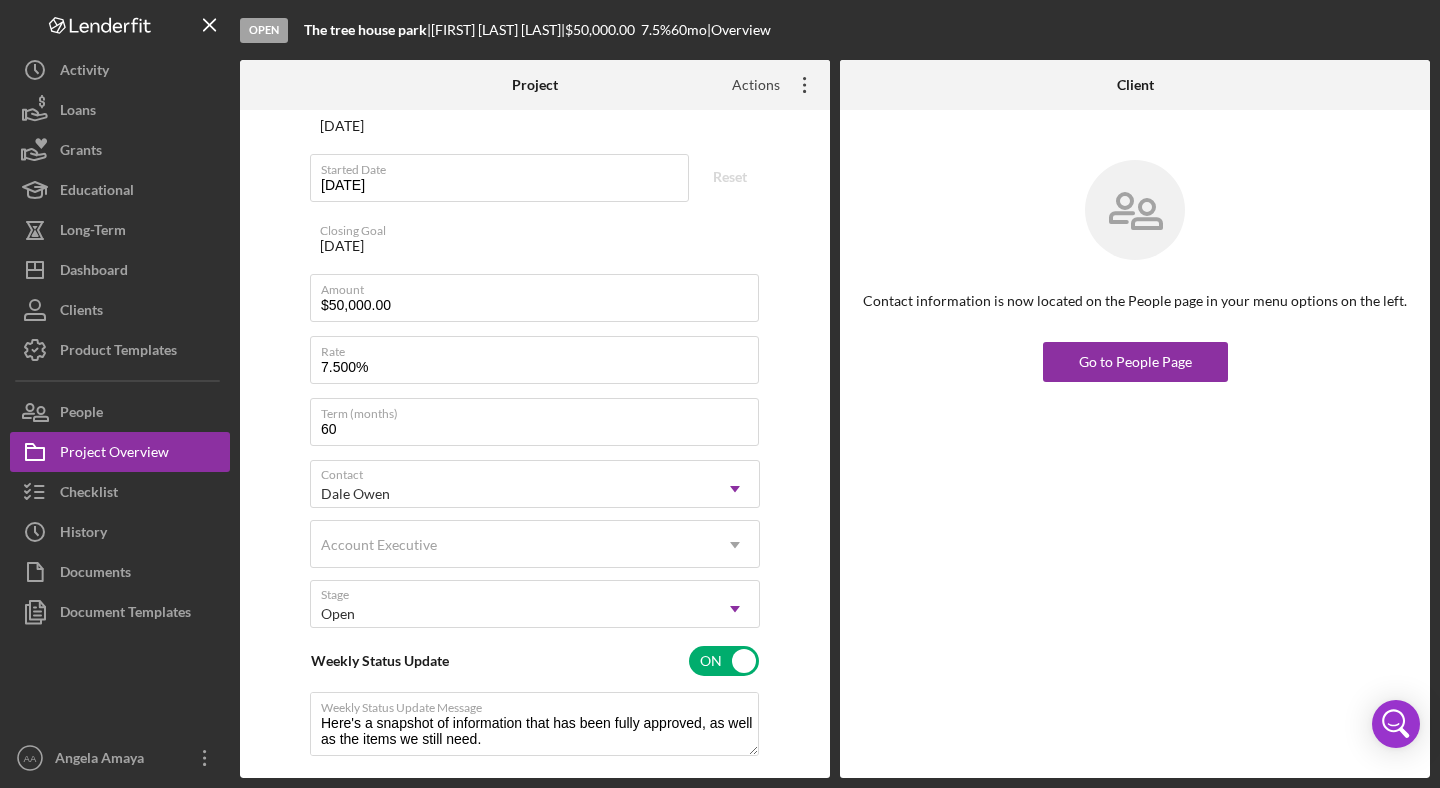 click on "Icon/Overflow" 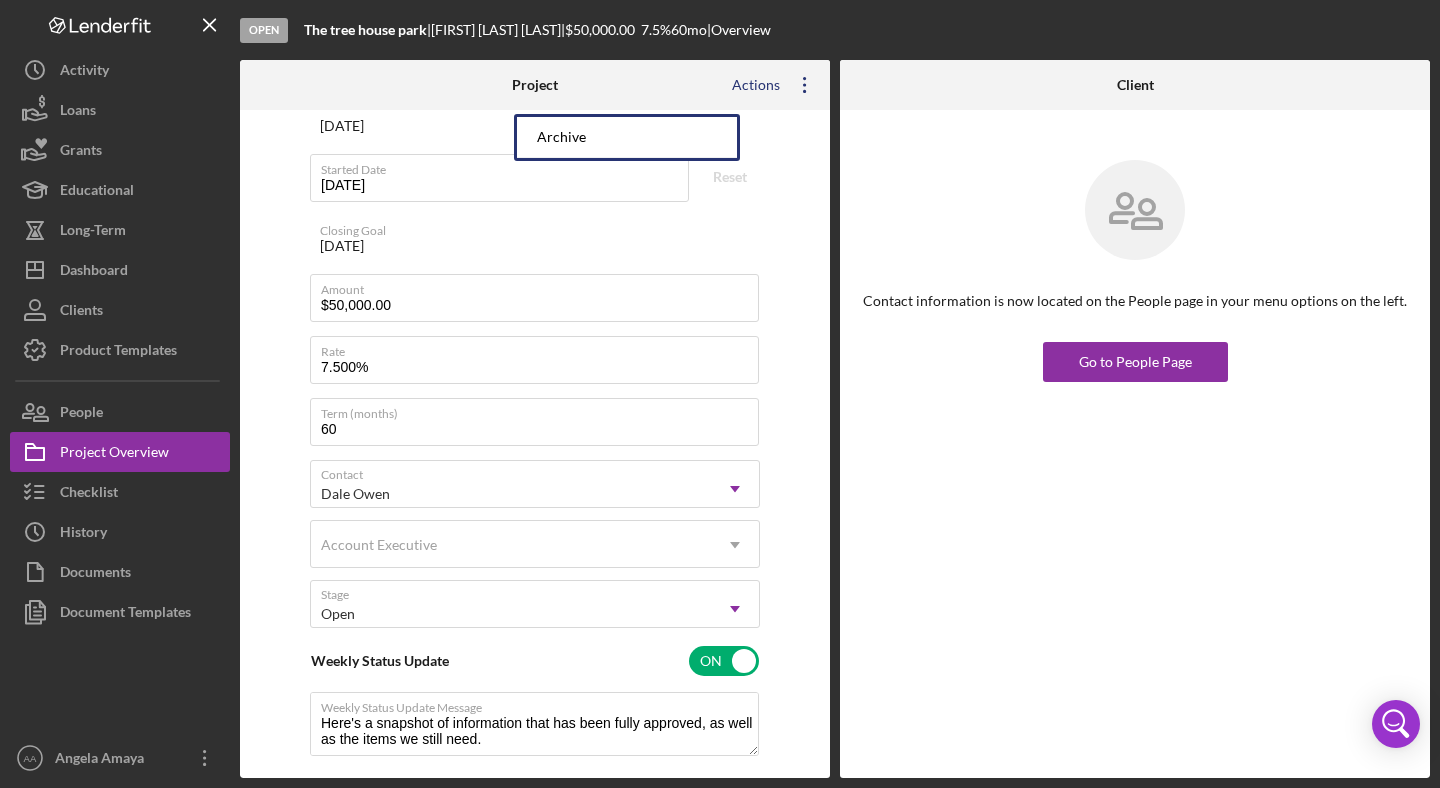 click on "Overview Cancel Save Status Ongoing Icon/Dropdown Arrow Risk Rating Sentiment Rating 5 Icon/Dropdown Arrow Product Kingdom Capital Network: Solicitud de préstamo - Español Created [DATE] Started Date [DATE] Reset Closing Goal [DATE] Amount $50,000.00 Rate 7.500% Term (months) 60 Contact [FIRST] [LAST] Icon/Dropdown Arrow Account Executive Icon/Dropdown Arrow Stage Open Icon/Dropdown Arrow Weekly Status Update ON Weekly Status Update Message Here's a snapshot of information that has been fully approved, as well as the items we still need.
If you've worked up to a milestone (purple) item, then the ball is our court. We'll respond as soon as we can. Client Inactivity ON Send if the client is inactive for... 5 Days Icon/Dropdown Arrow Inactivity Reminder Message Hey there, we noticed you haven't made any progress on your application in the last few days. Let us know if you have any questions or issues!" at bounding box center (535, 389) 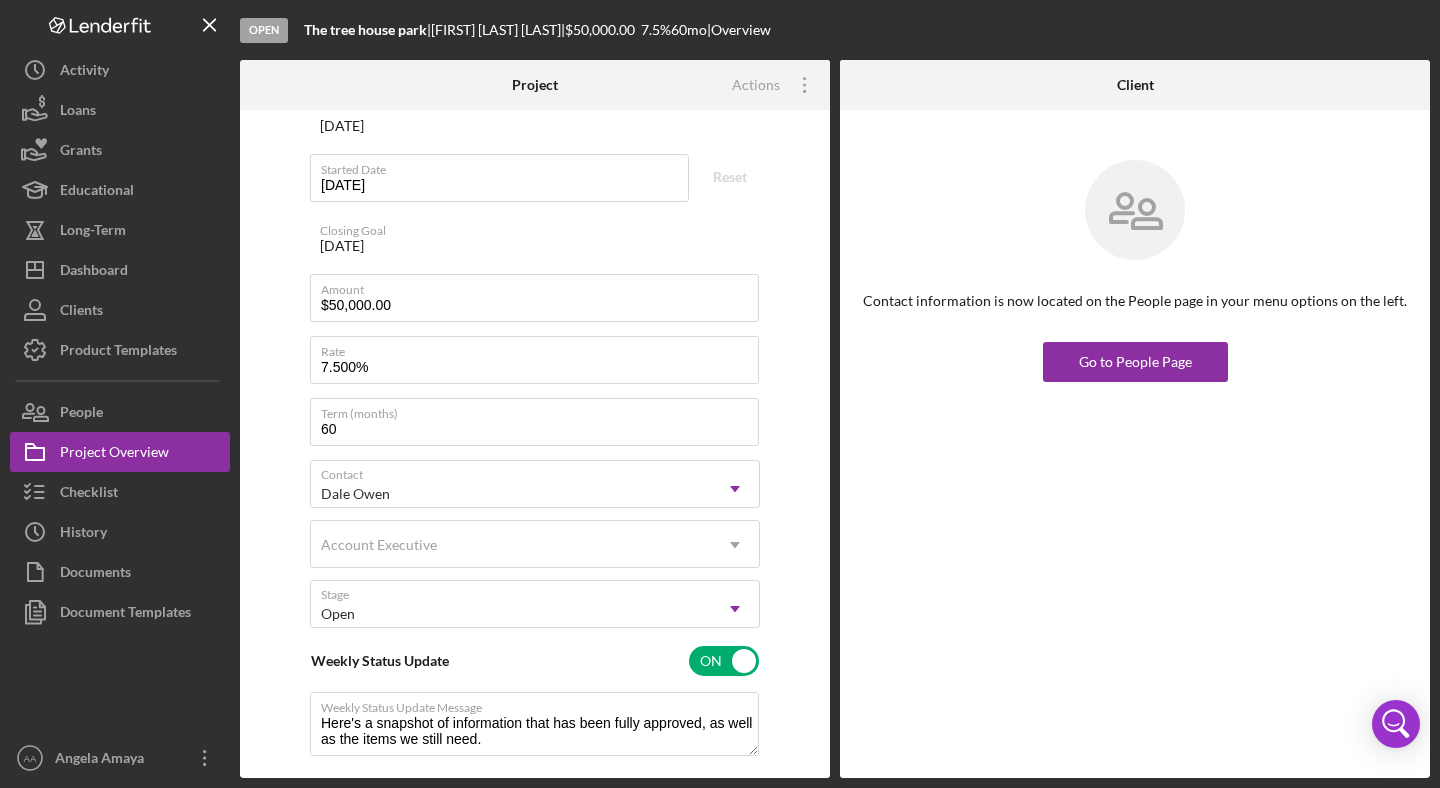 scroll, scrollTop: 0, scrollLeft: 0, axis: both 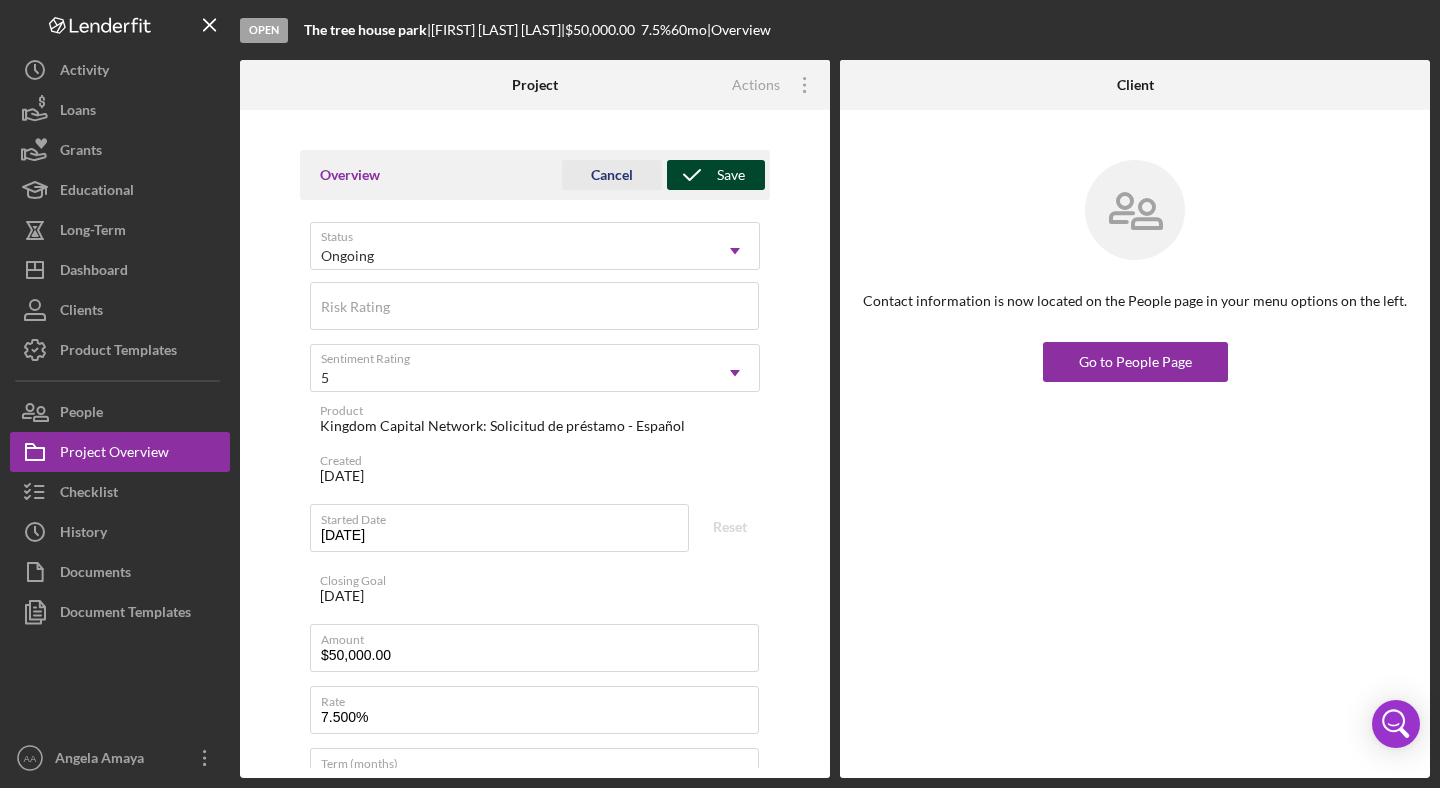 click on "Save" at bounding box center [731, 175] 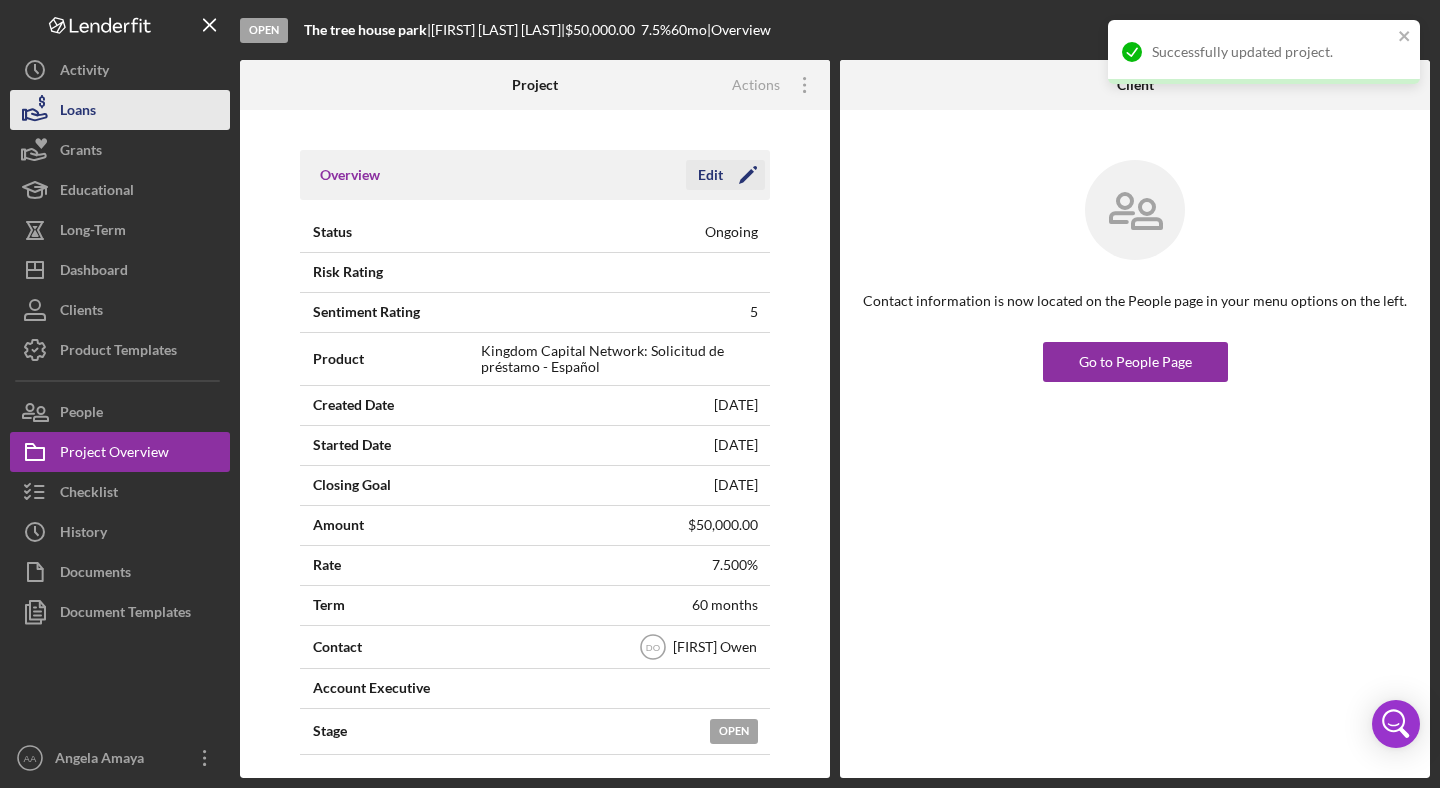 click on "Loans" at bounding box center (120, 110) 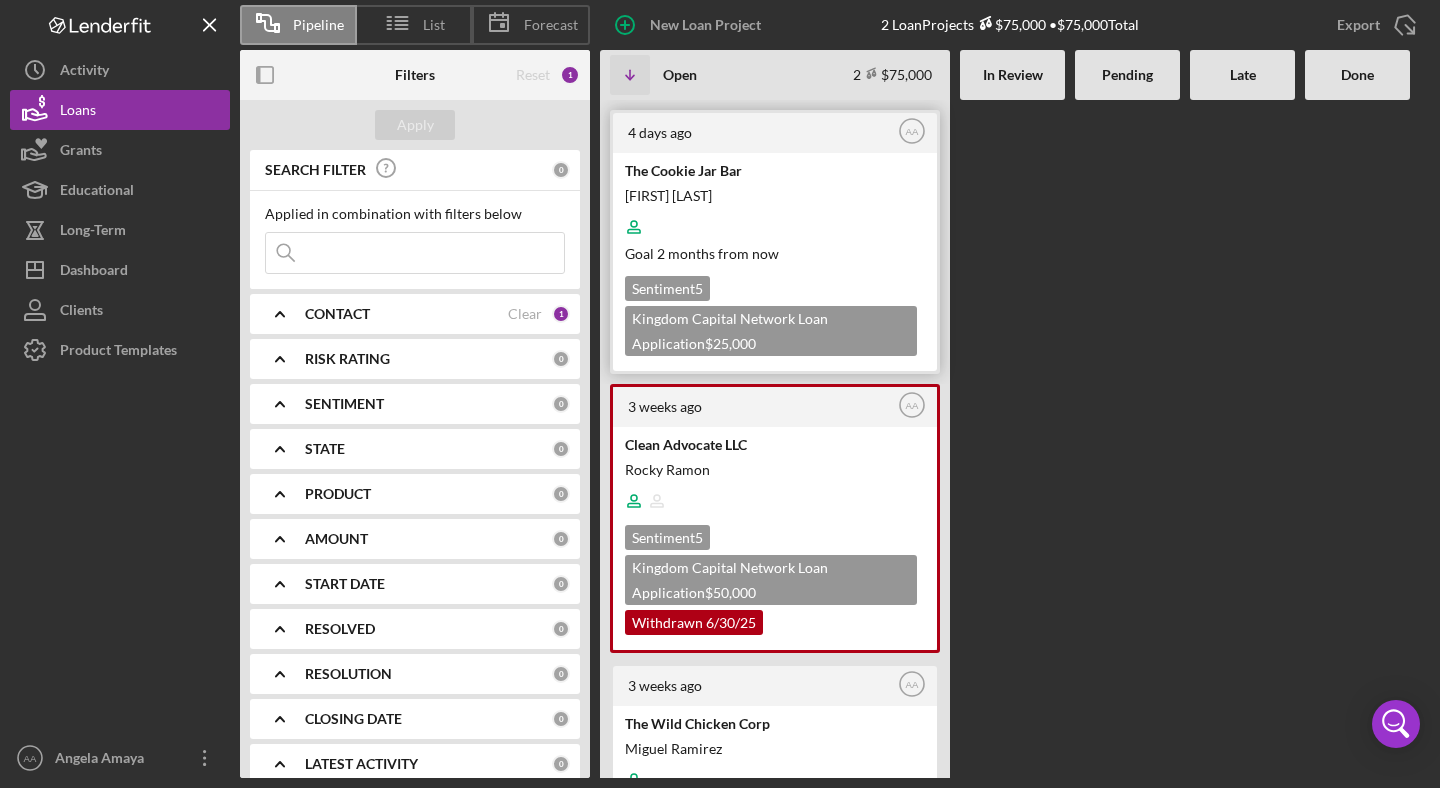 scroll, scrollTop: 160, scrollLeft: 0, axis: vertical 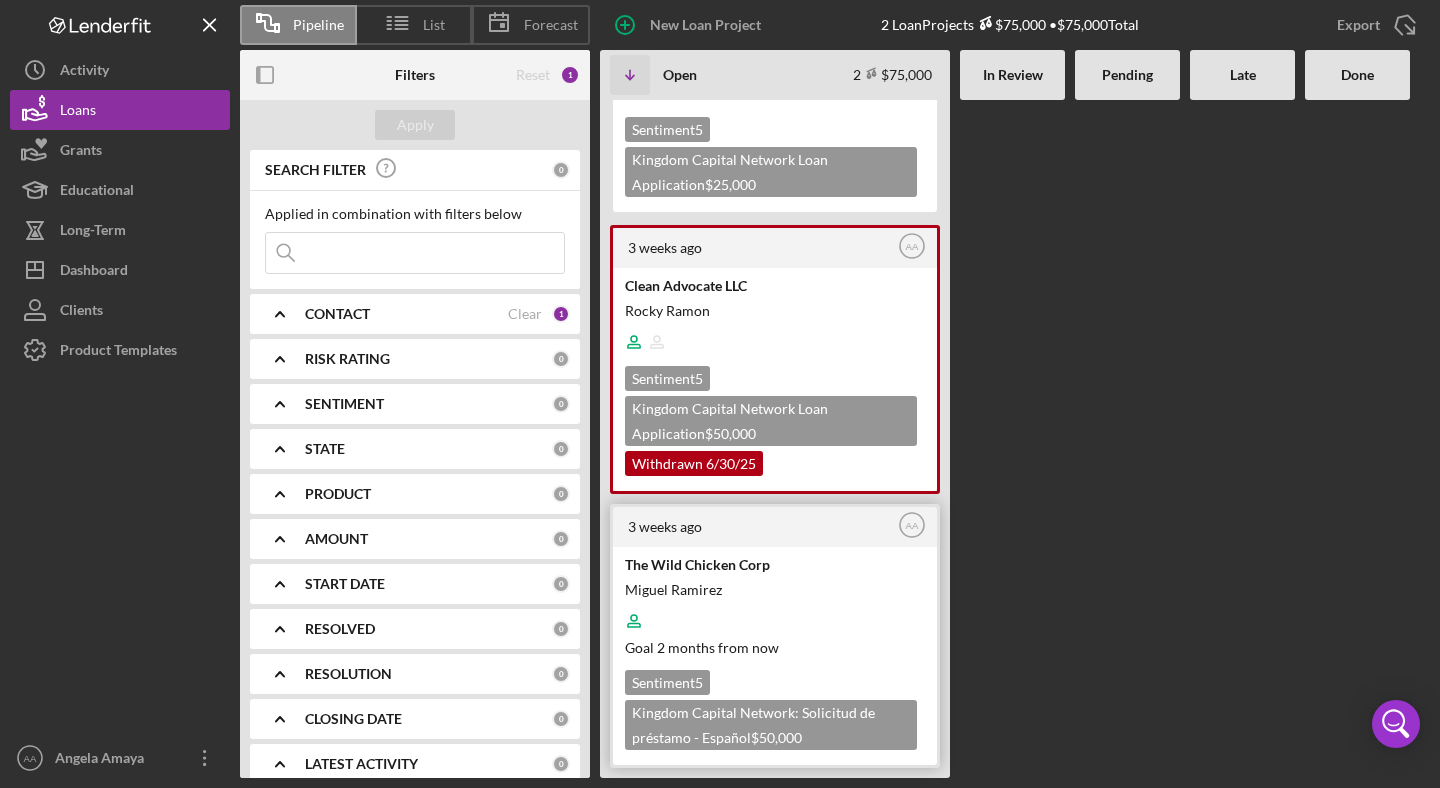 click on "Miguel Ramirez" at bounding box center (773, 589) 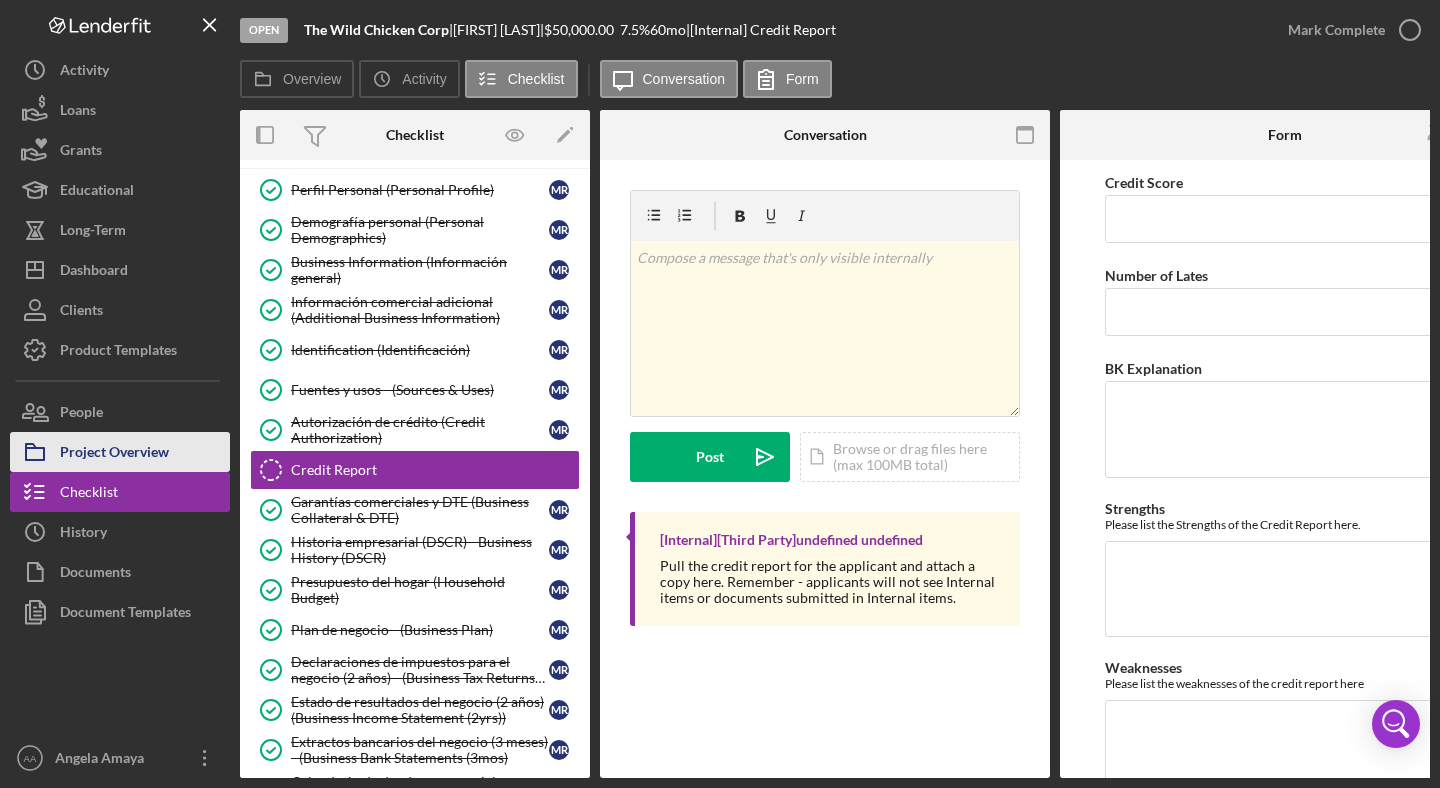 scroll, scrollTop: 42, scrollLeft: 0, axis: vertical 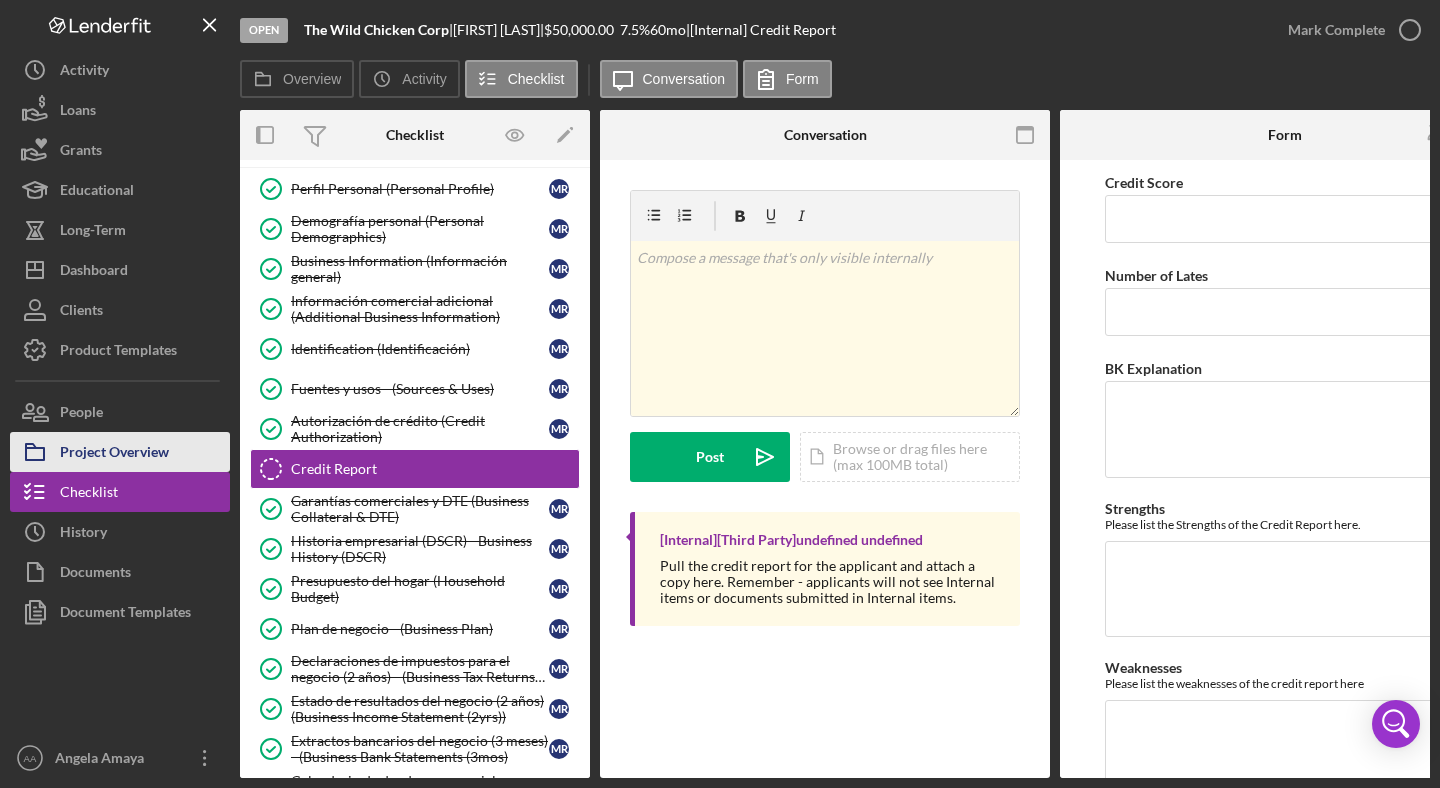 click on "Project Overview" at bounding box center (114, 454) 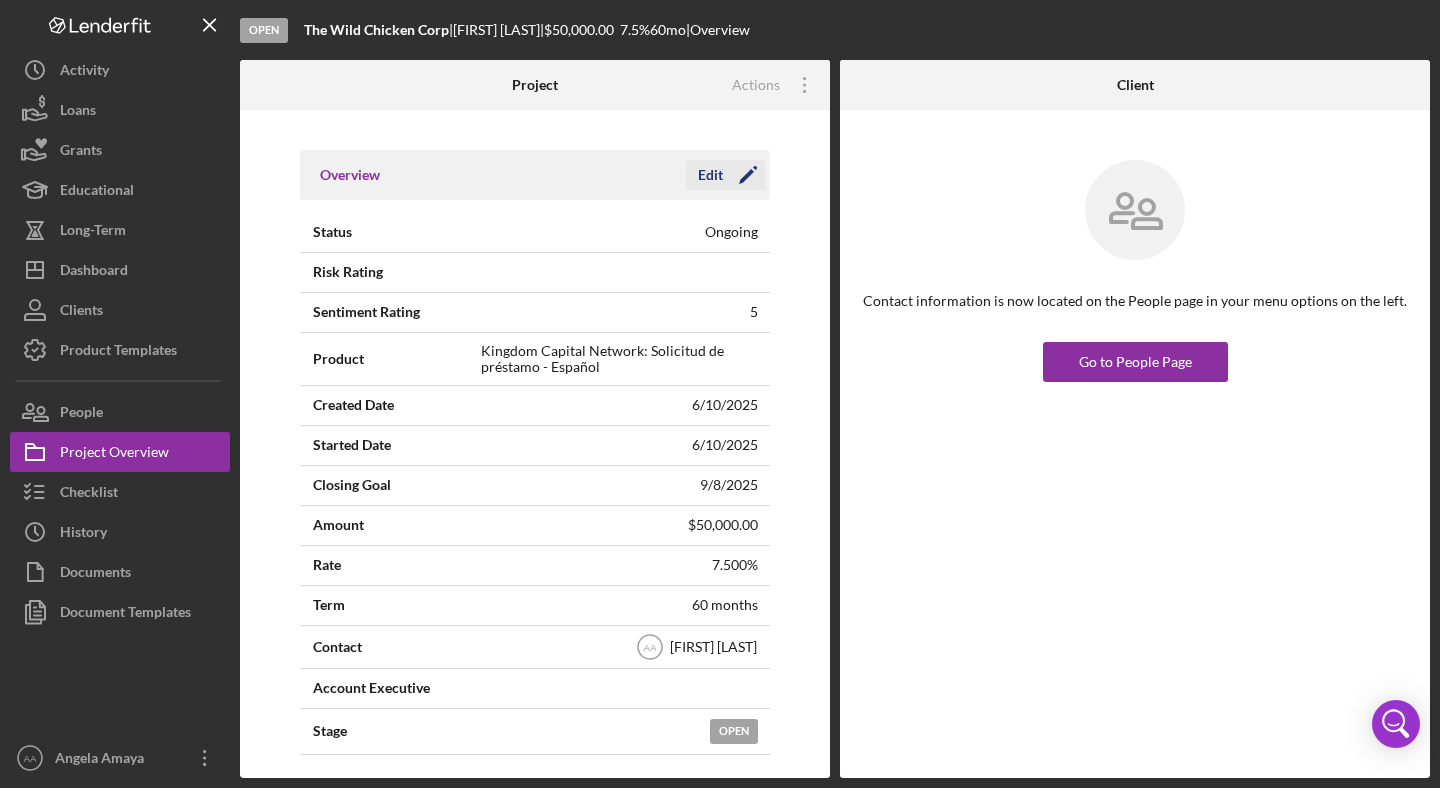 click on "Icon/Edit" 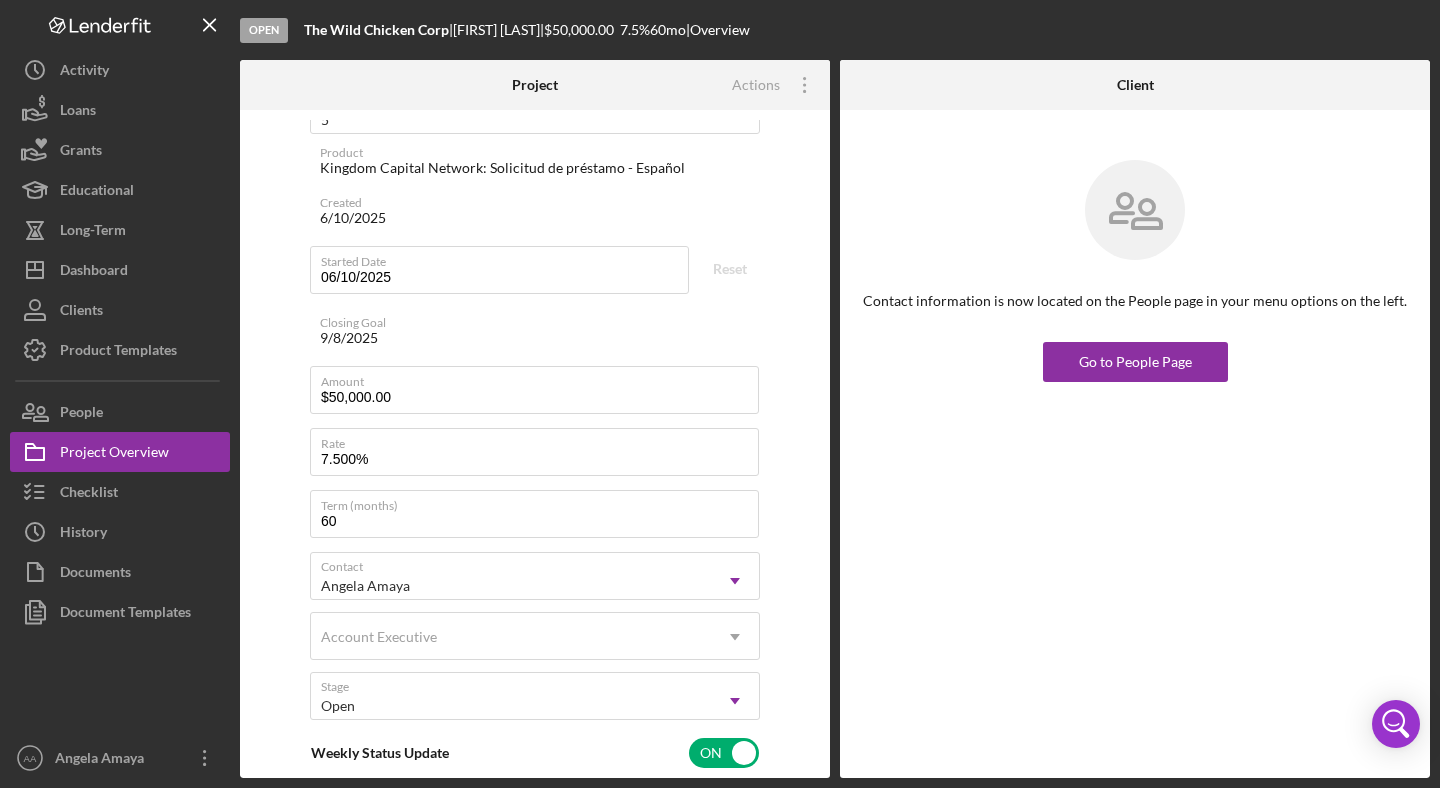scroll, scrollTop: 403, scrollLeft: 0, axis: vertical 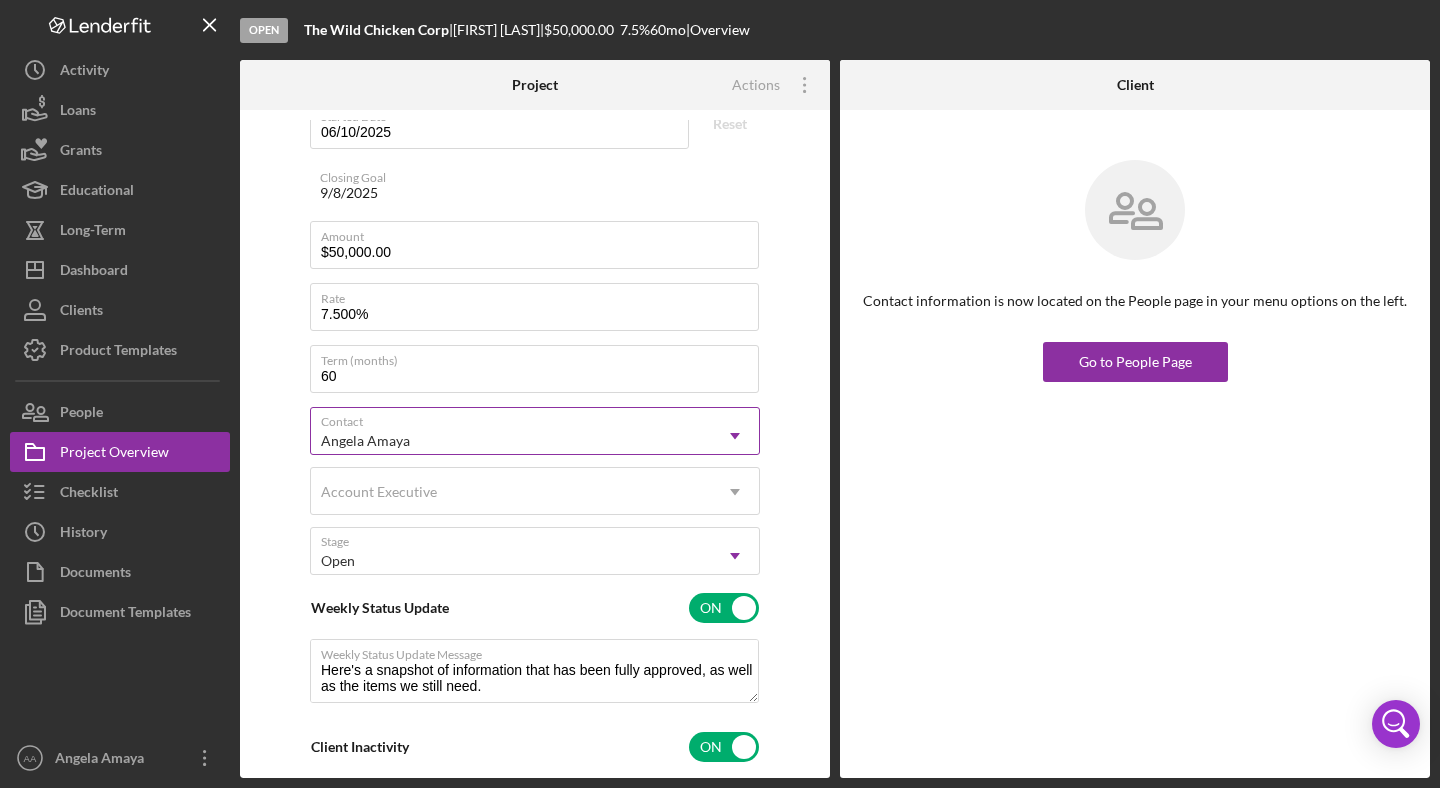 click on "Angela Amaya" at bounding box center (511, 441) 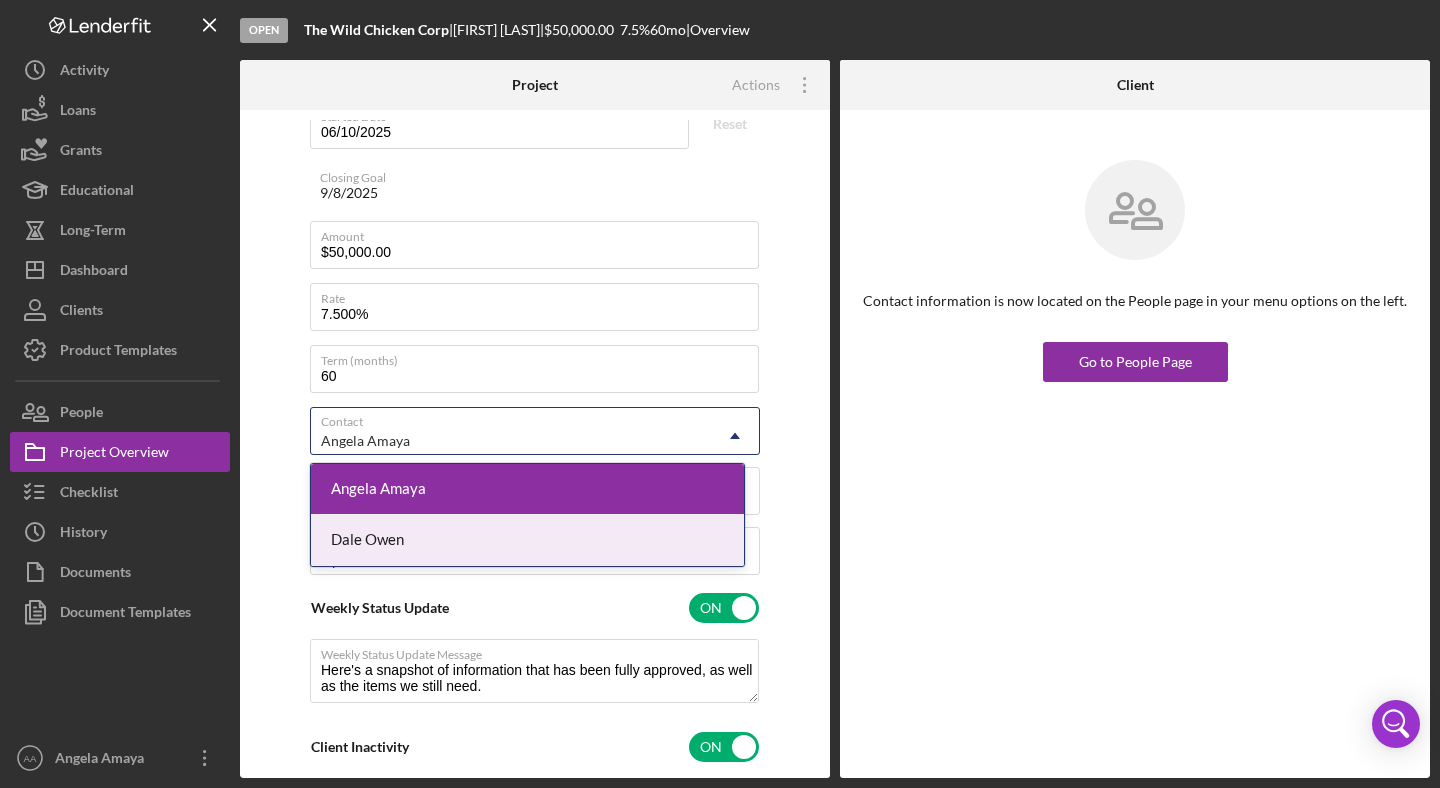 click on "Dale Owen" at bounding box center (527, 540) 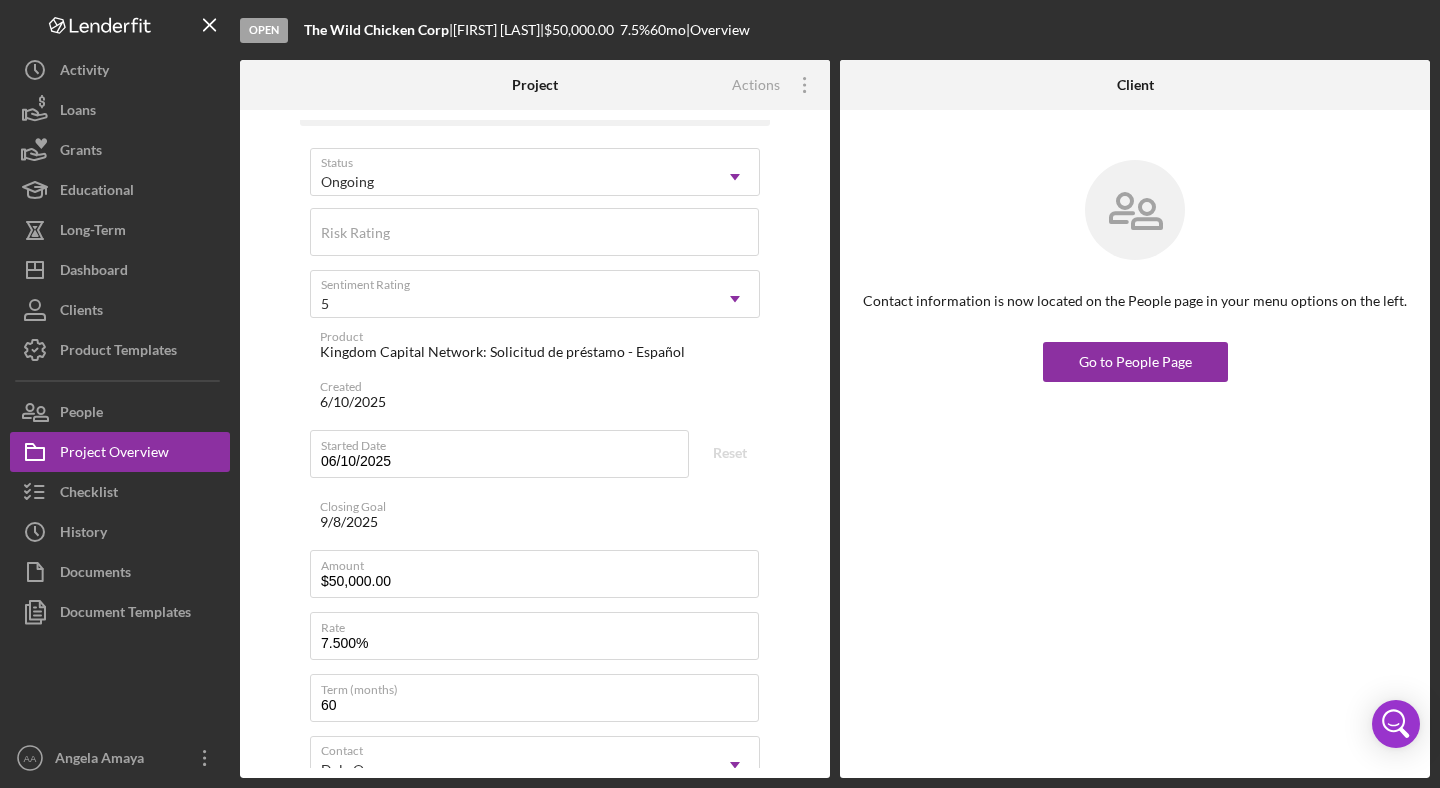 scroll, scrollTop: 0, scrollLeft: 0, axis: both 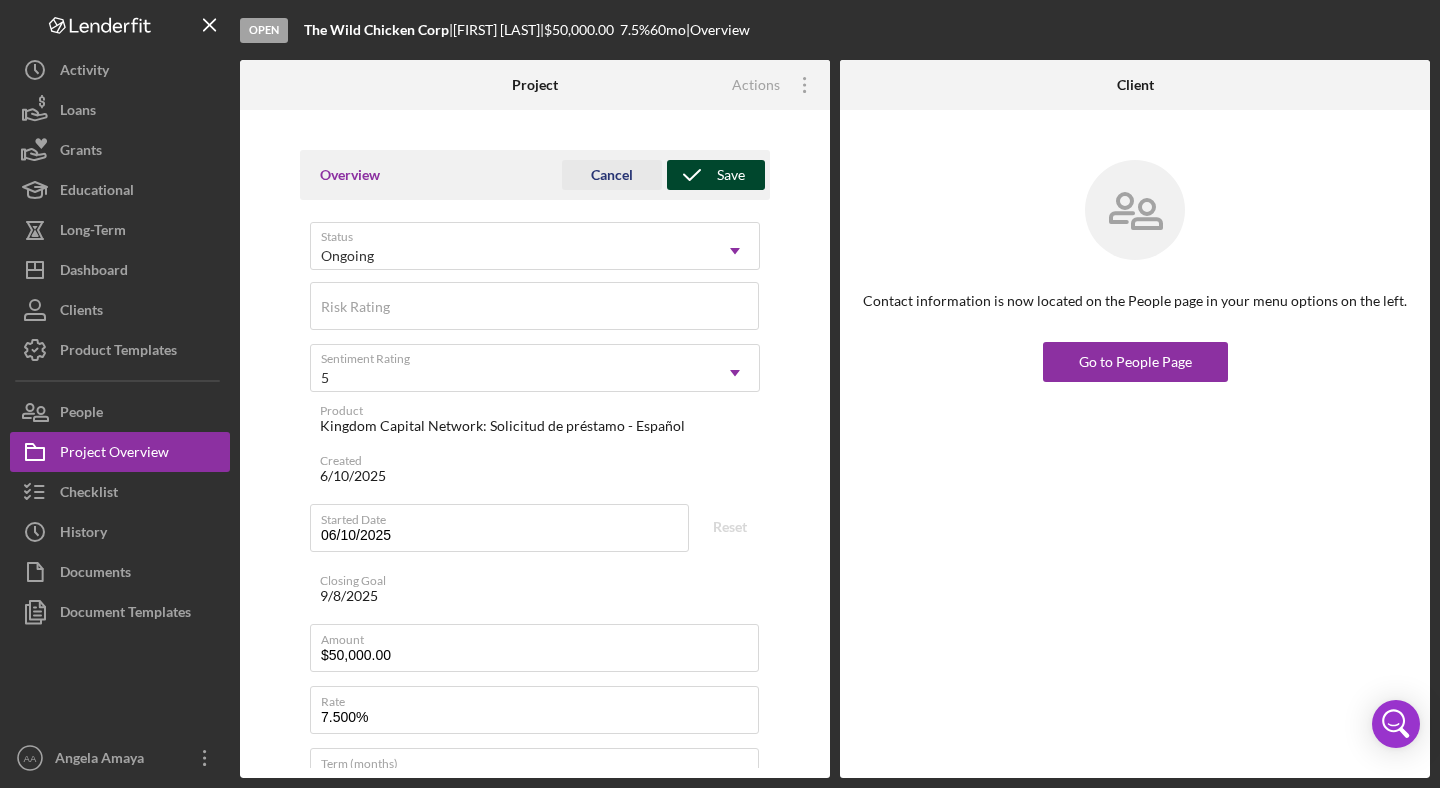 click 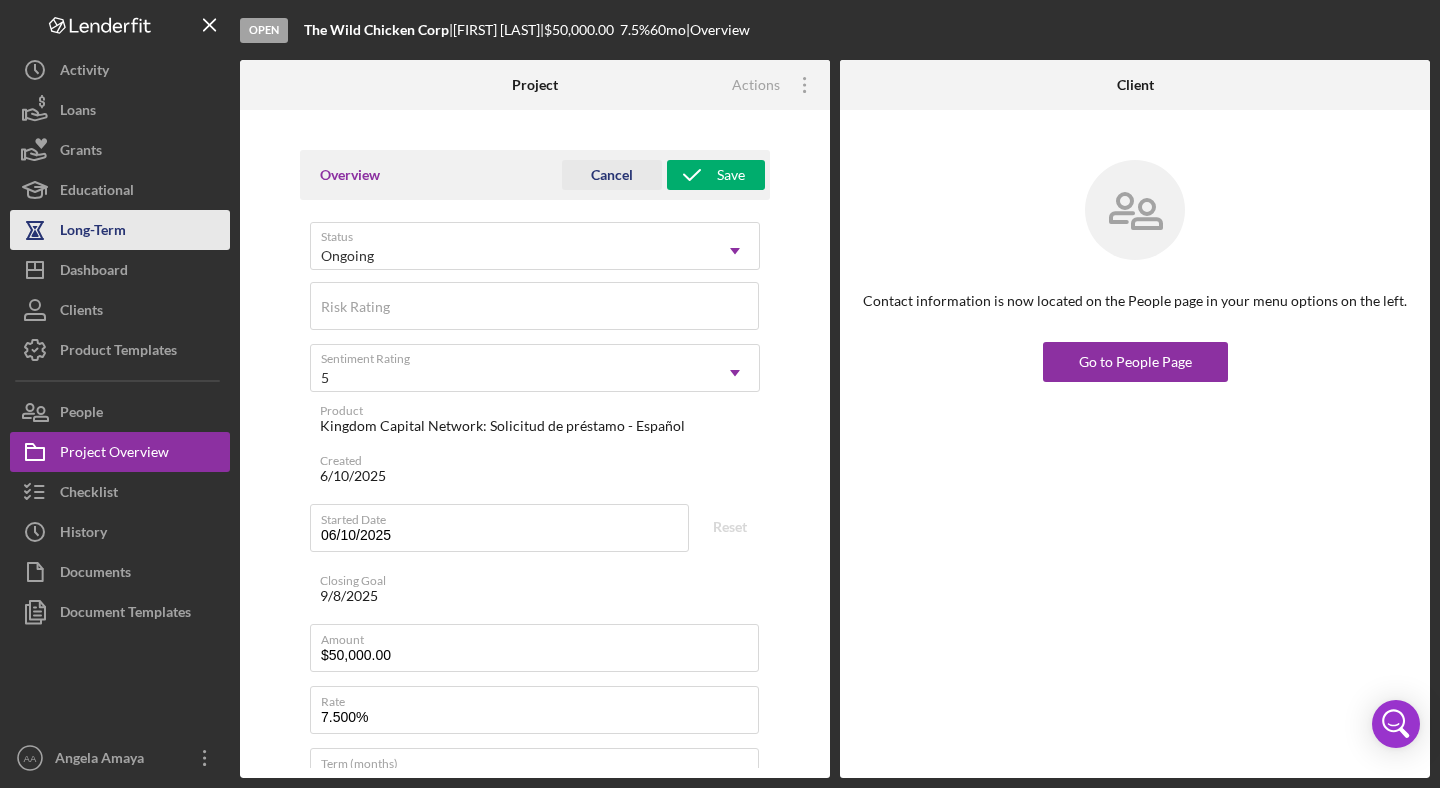 type on "Here's a snapshot of information that has been fully approved, as well as the items we still need.
If you've worked up to a milestone (purple) item, then the ball is our court. We'll respond as soon as we can." 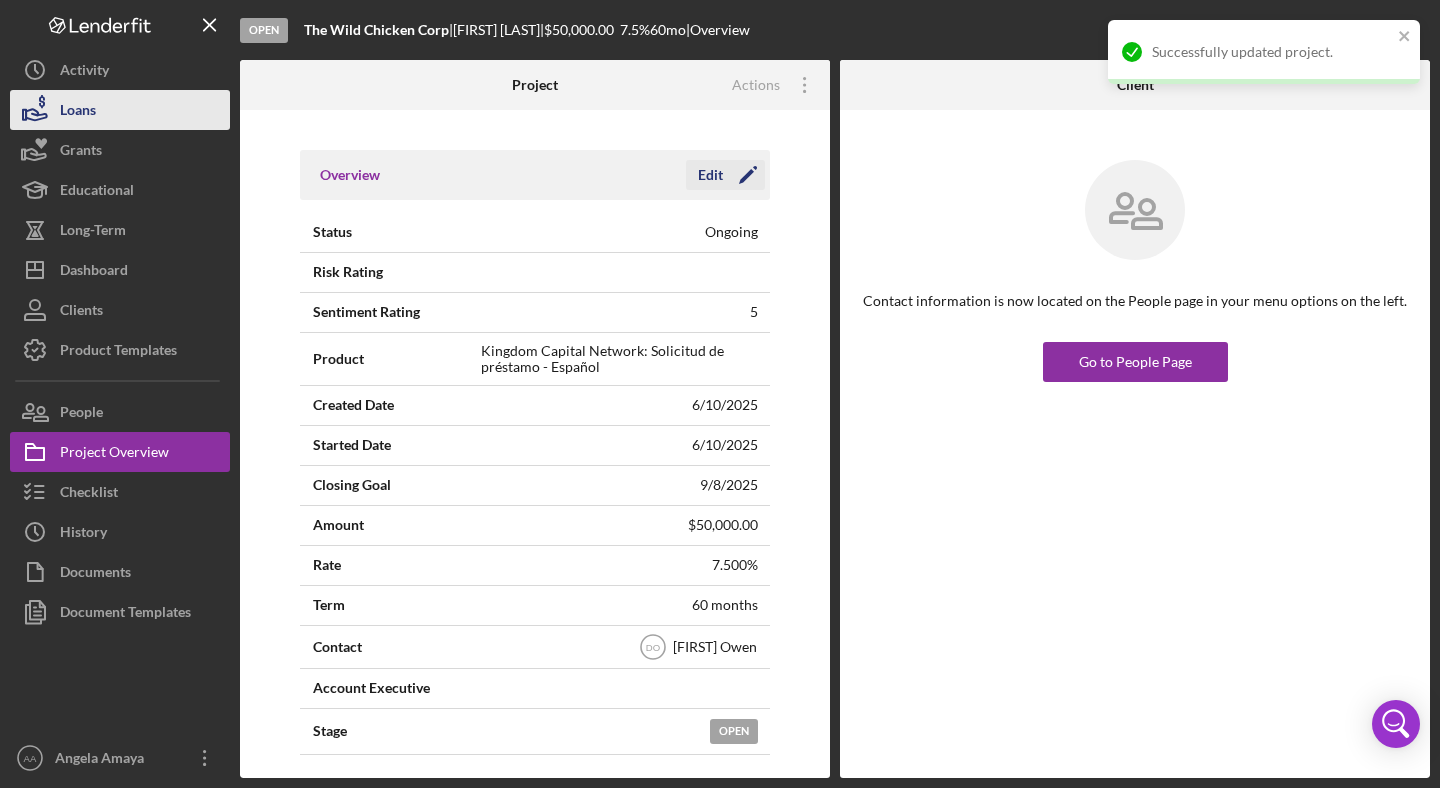 click on "Loans" at bounding box center (120, 110) 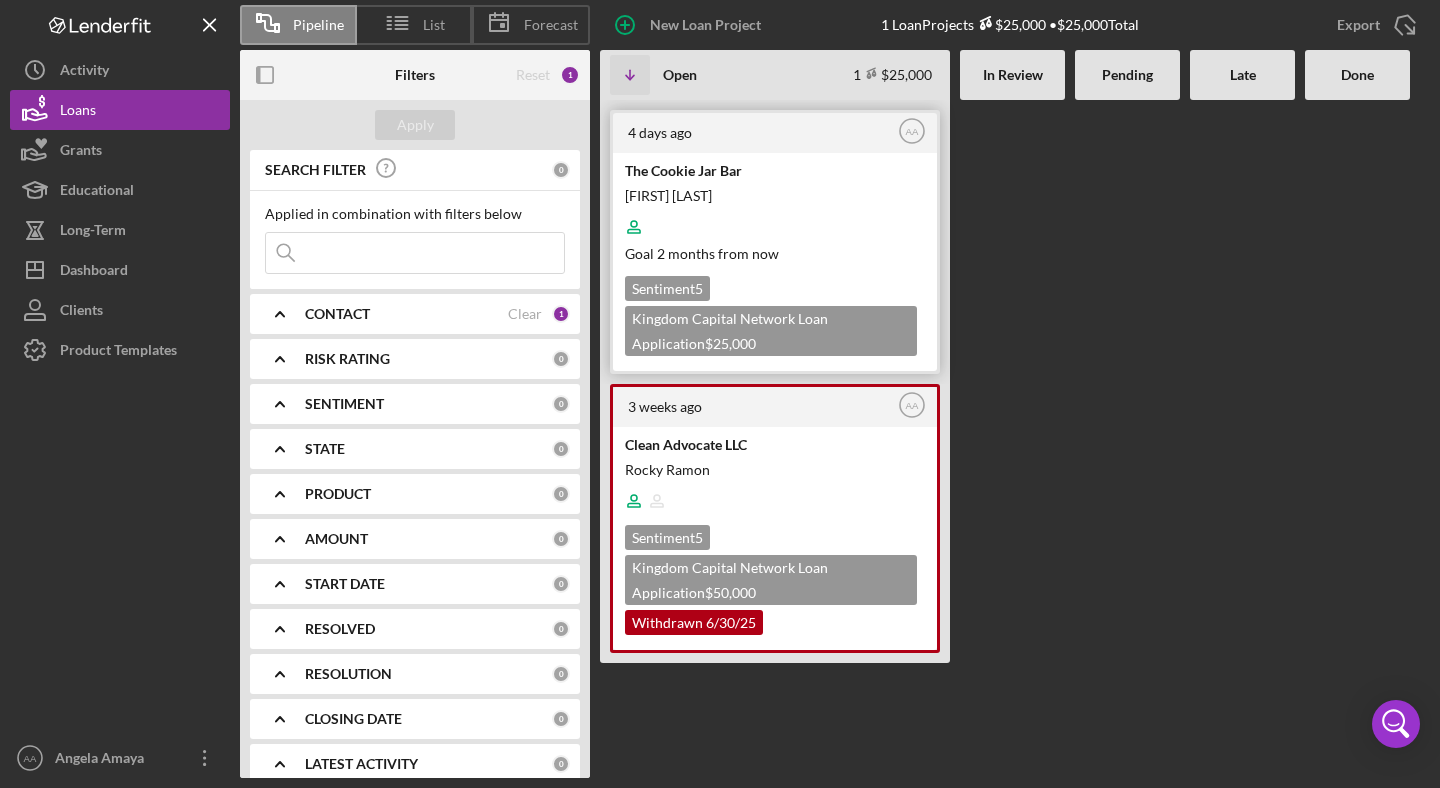 click at bounding box center [773, 227] 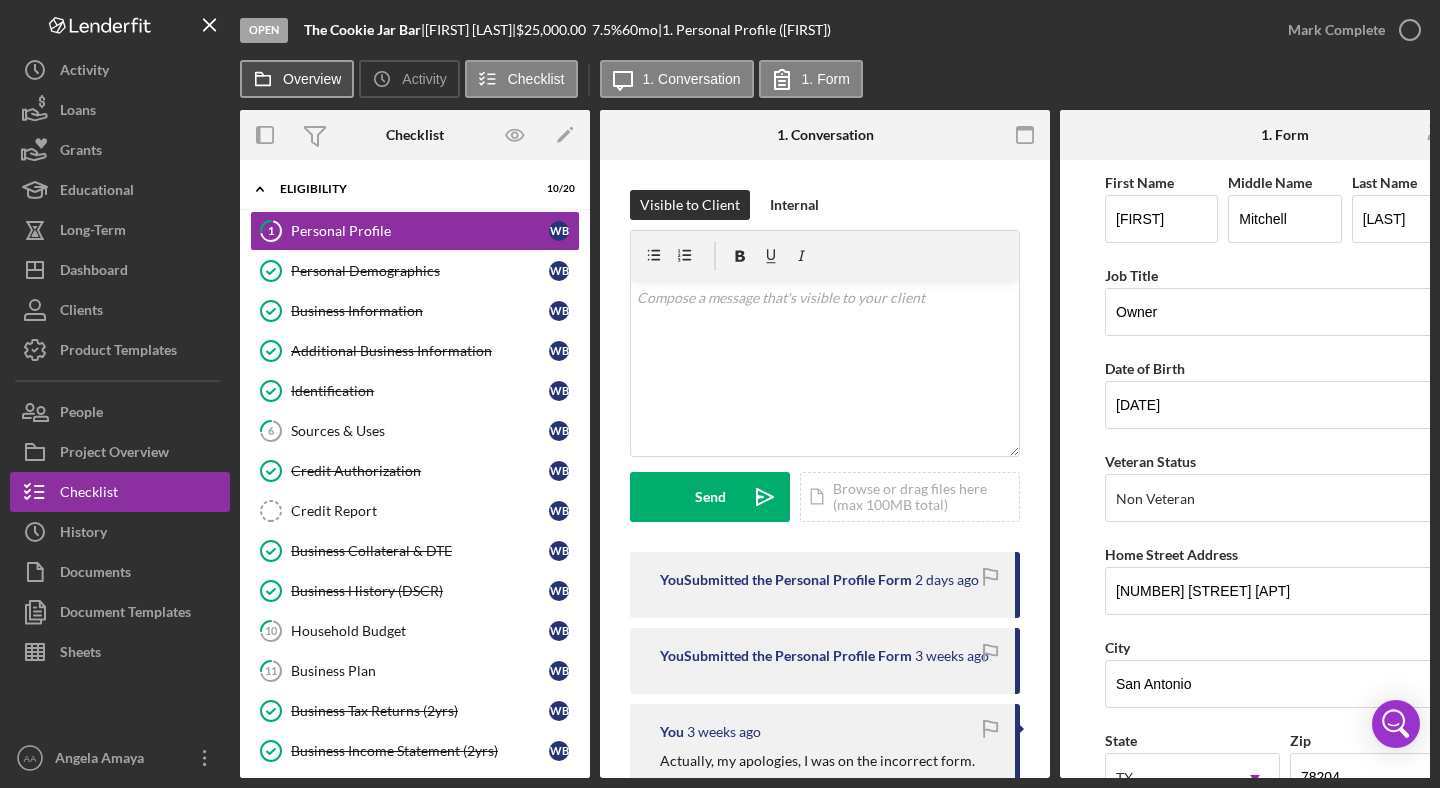 click on "Overview" at bounding box center [312, 79] 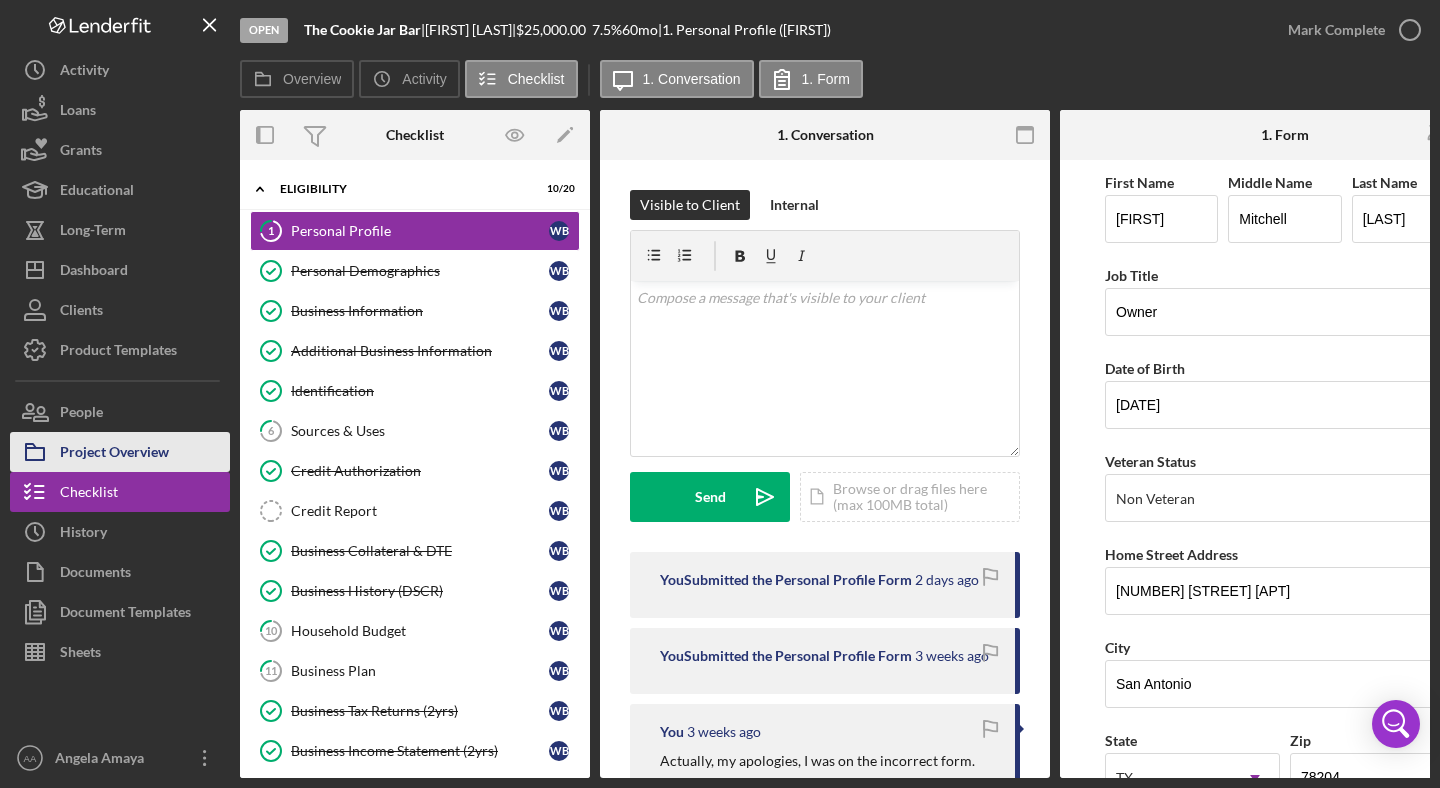 click on "Project Overview" at bounding box center [114, 454] 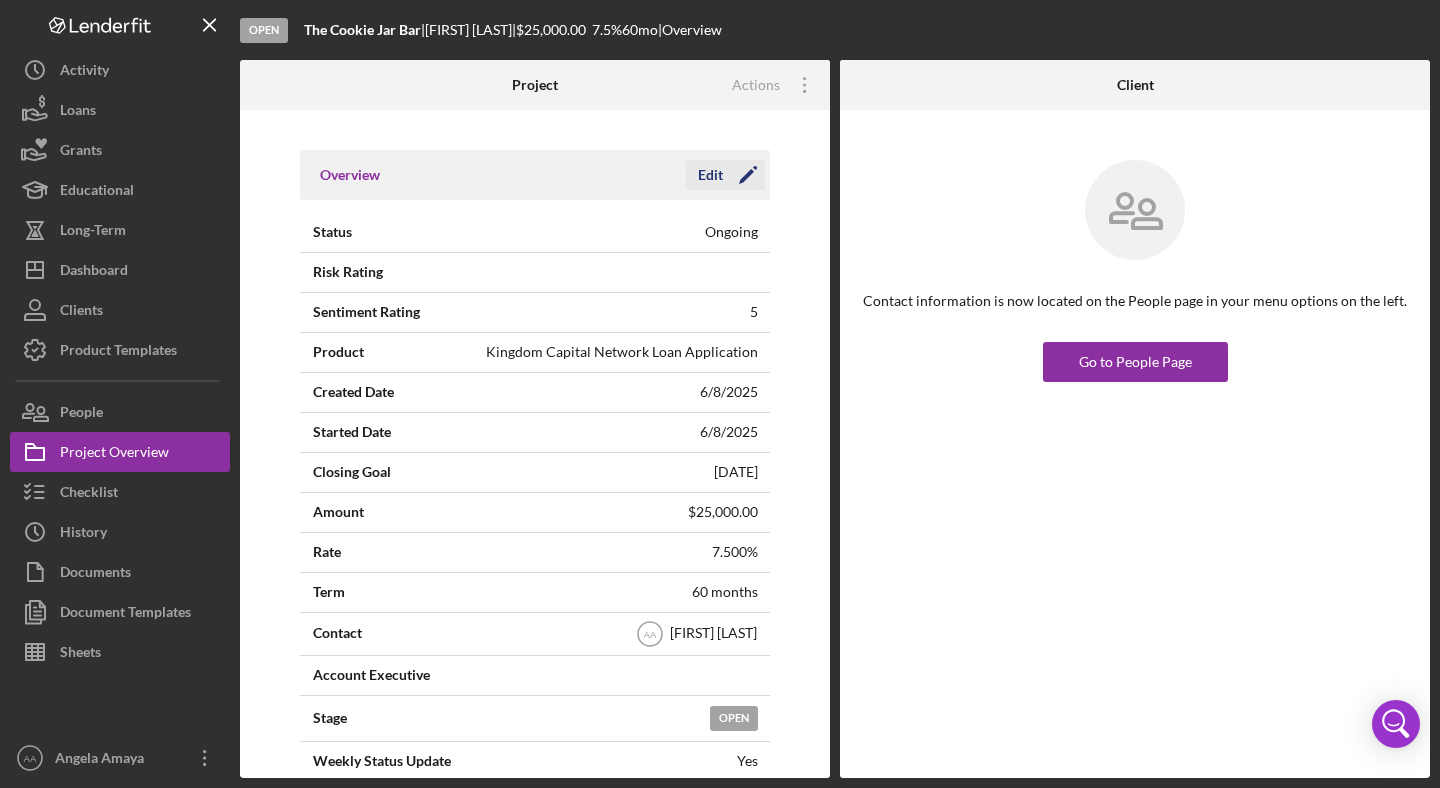 click on "Icon/Edit" 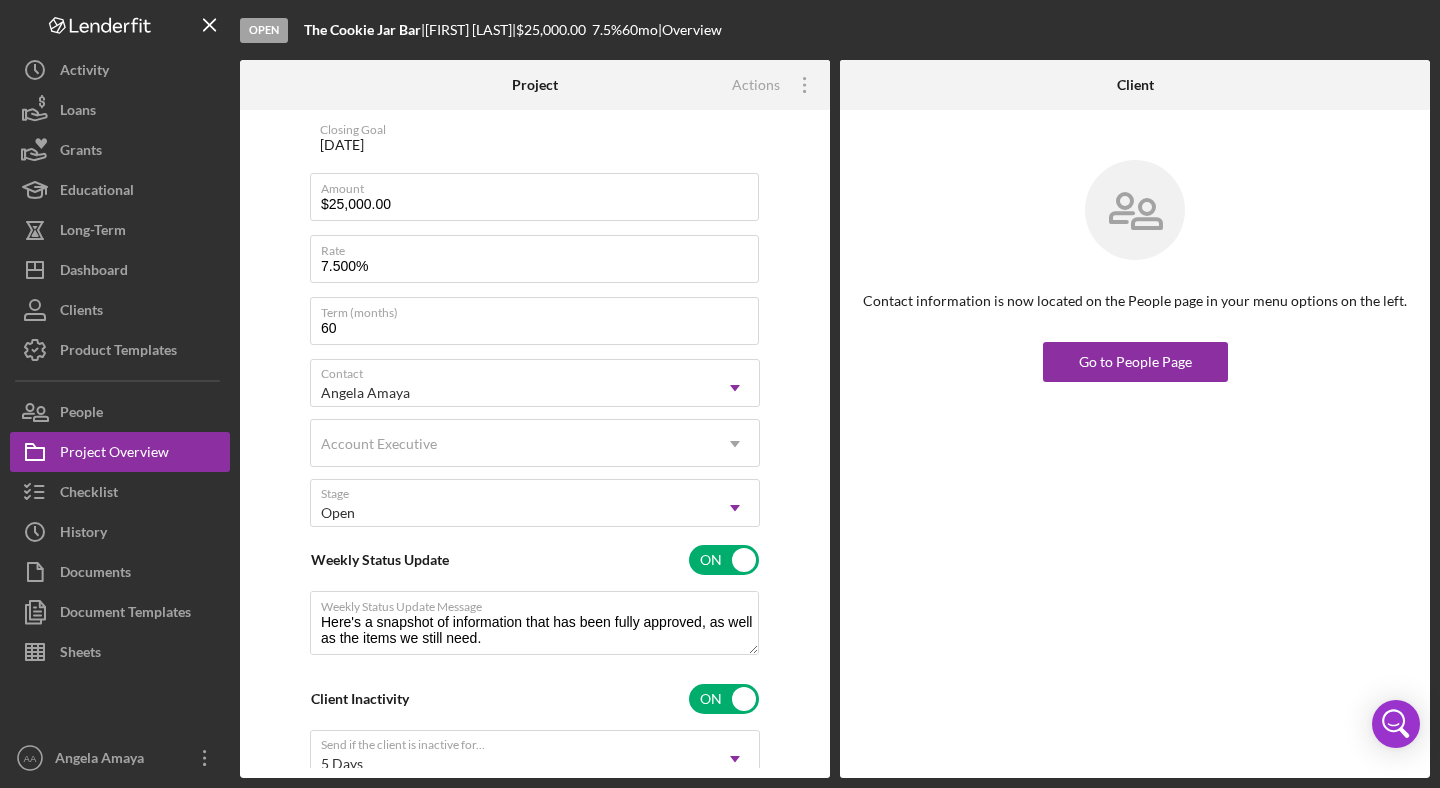 scroll, scrollTop: 467, scrollLeft: 0, axis: vertical 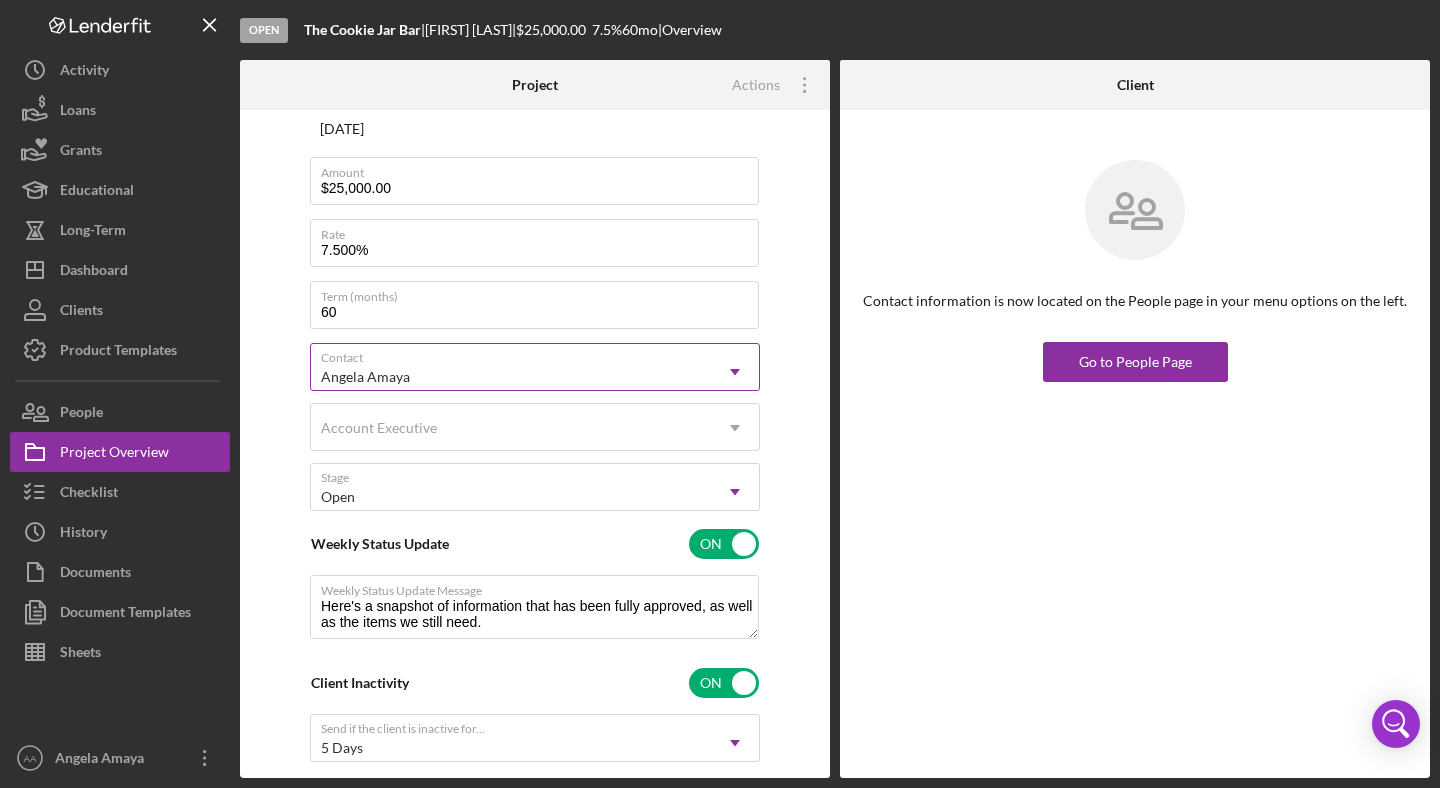 click on "Angela Amaya" at bounding box center (511, 377) 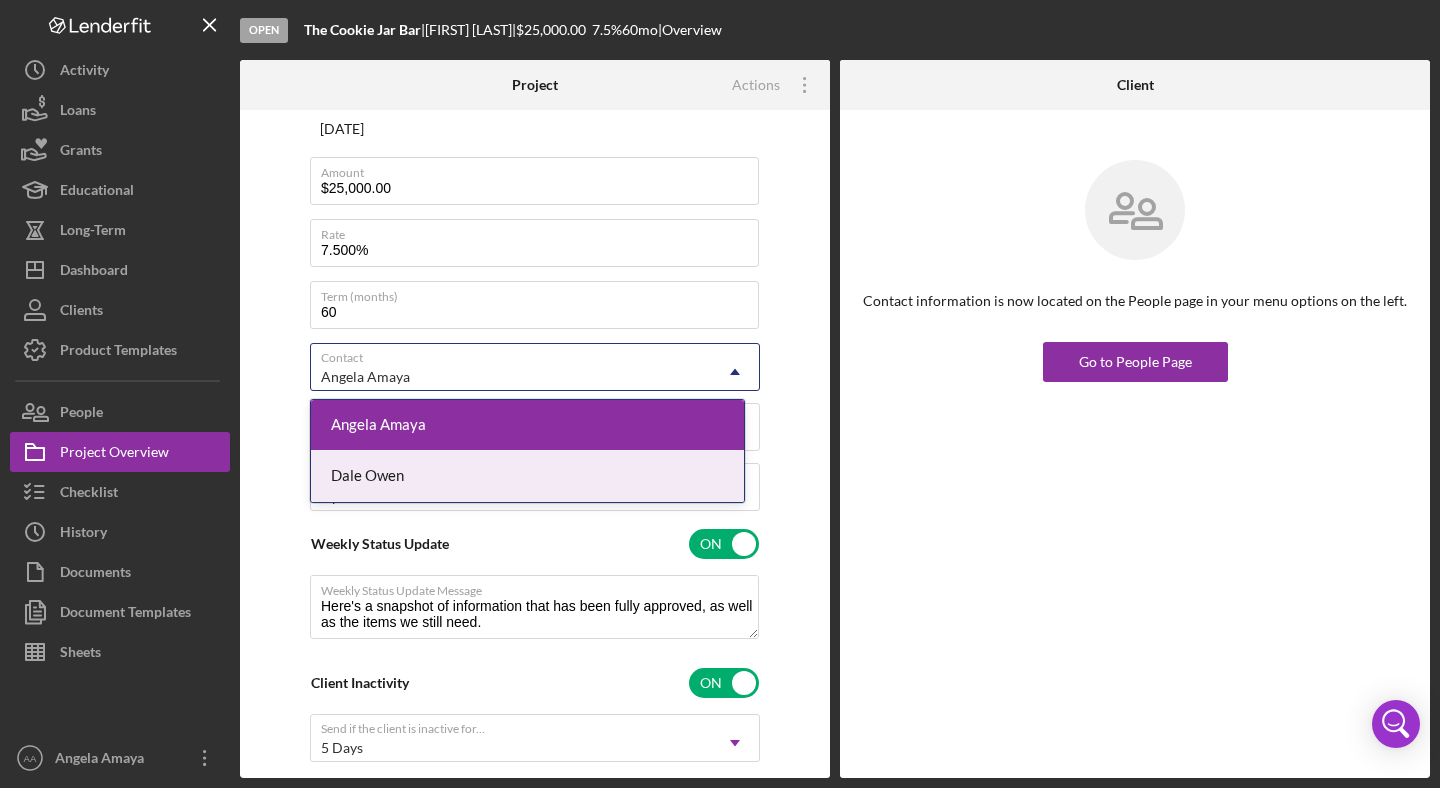 click on "Dale Owen" at bounding box center [527, 476] 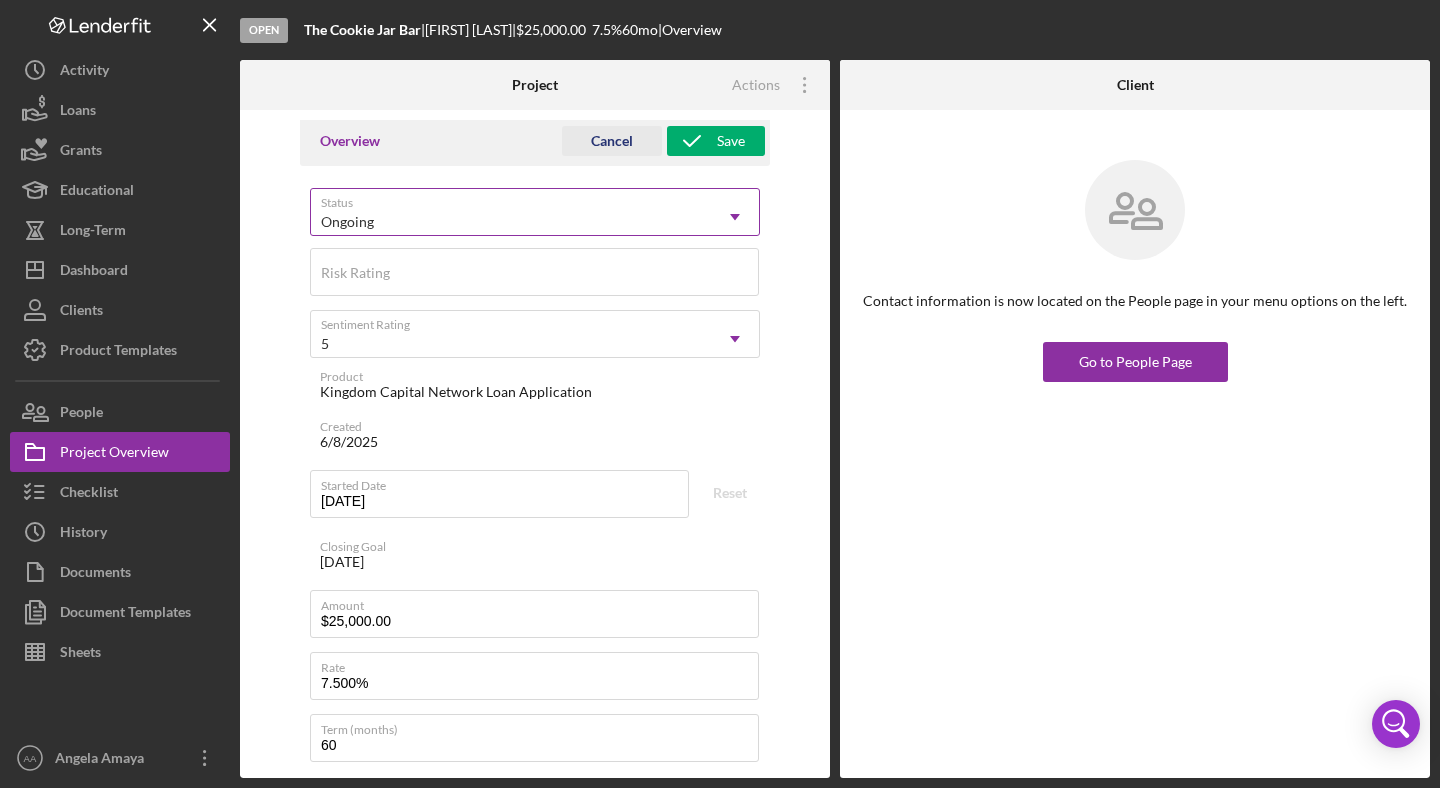 scroll, scrollTop: 0, scrollLeft: 0, axis: both 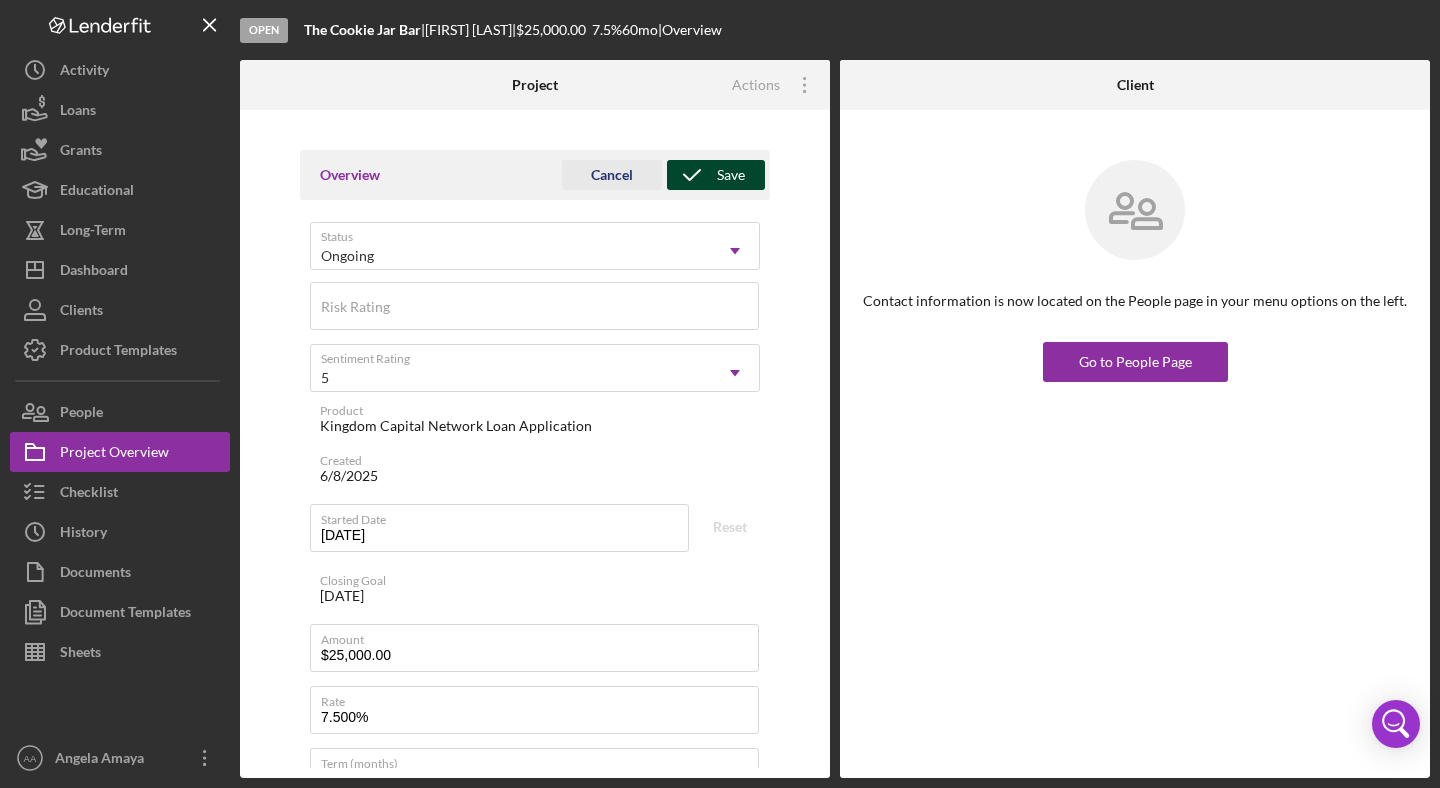 click on "Overview Cancel Save" at bounding box center (535, 175) 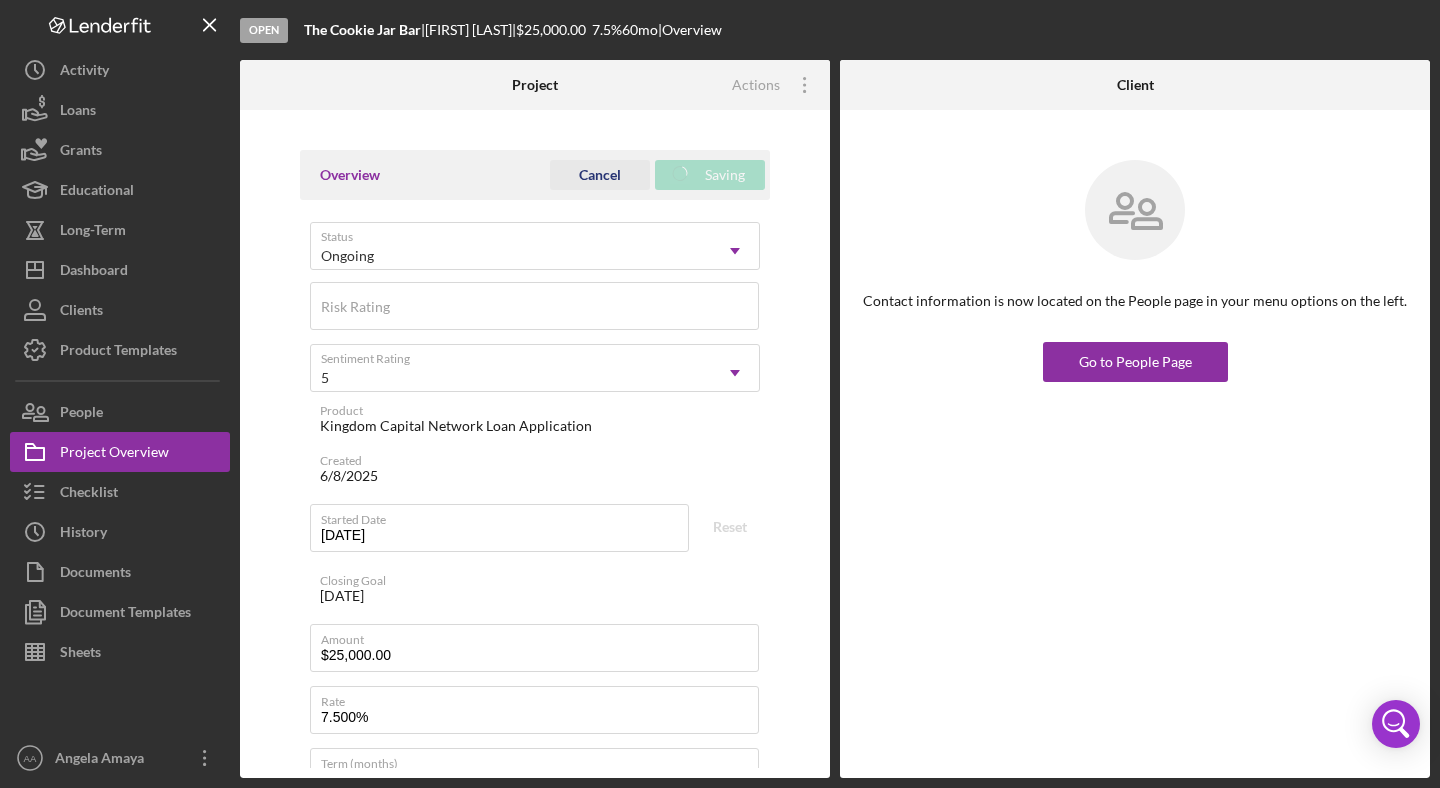 type on "Here's a snapshot of information that has been fully approved, as well as the items we still need.
If you've worked up to a milestone (purple) item, then the ball is our court. We'll respond as soon as we can." 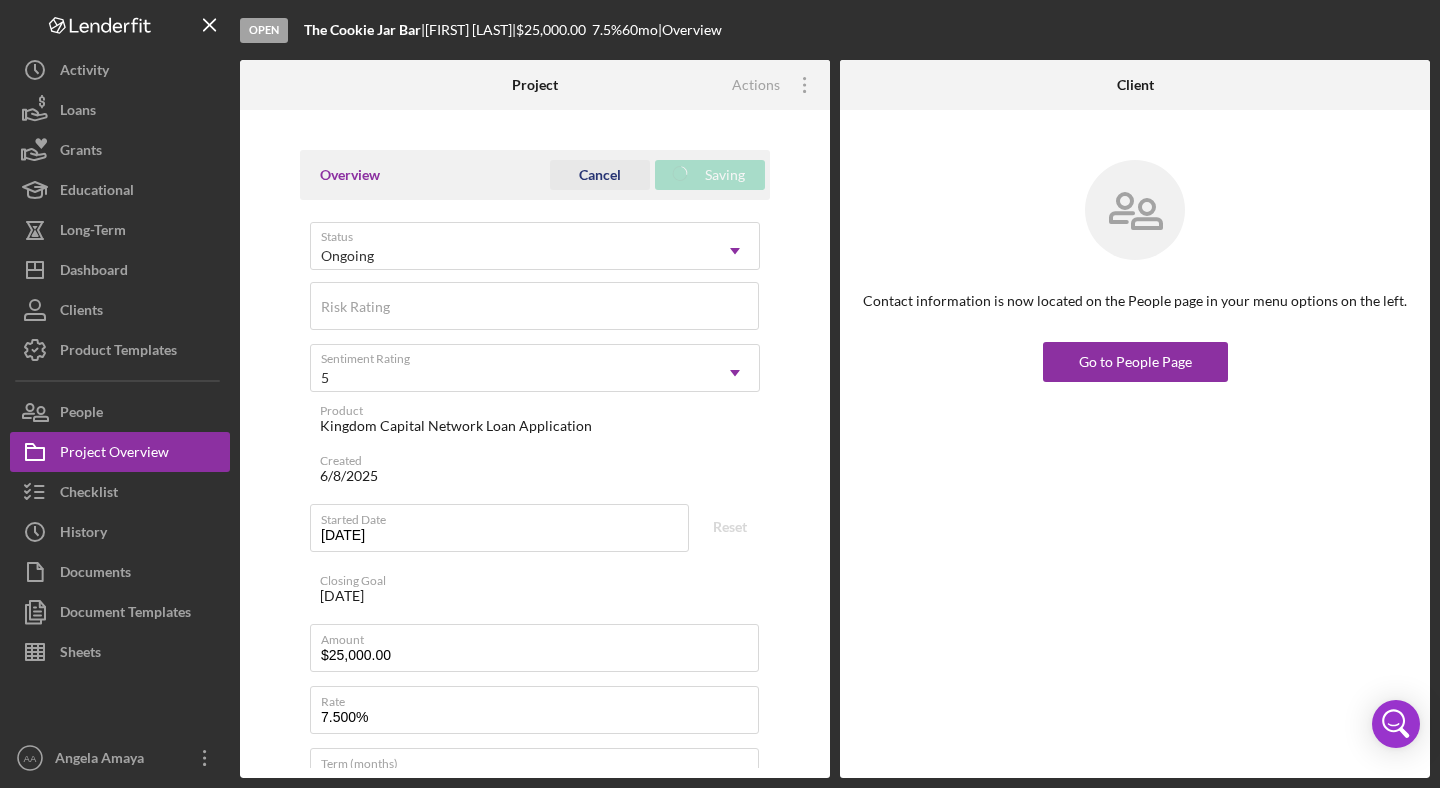 type on "Hey there, we noticed you haven't made any progress on your application in the last few days. Let us know if you have any questions or issues!" 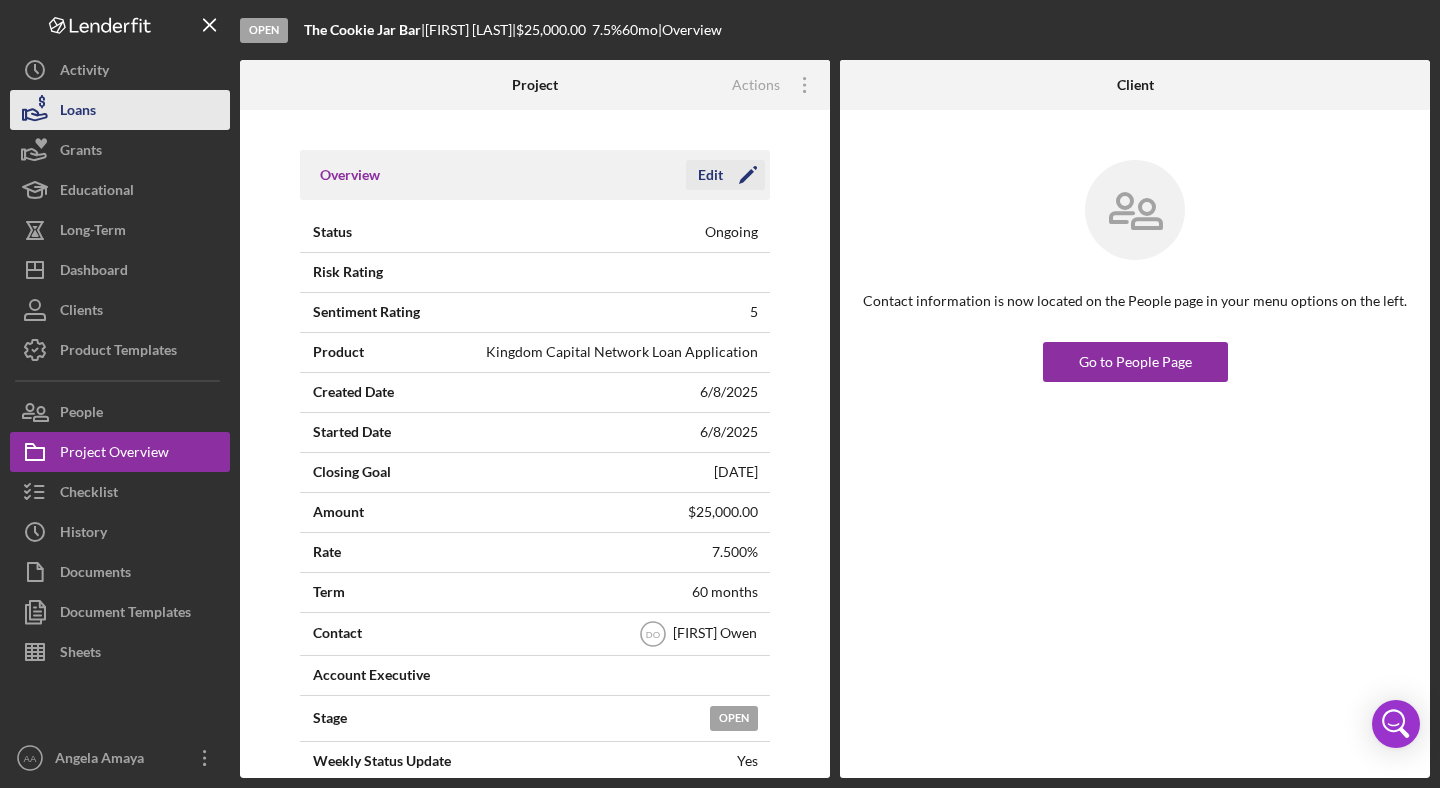 click on "Loans" at bounding box center (120, 110) 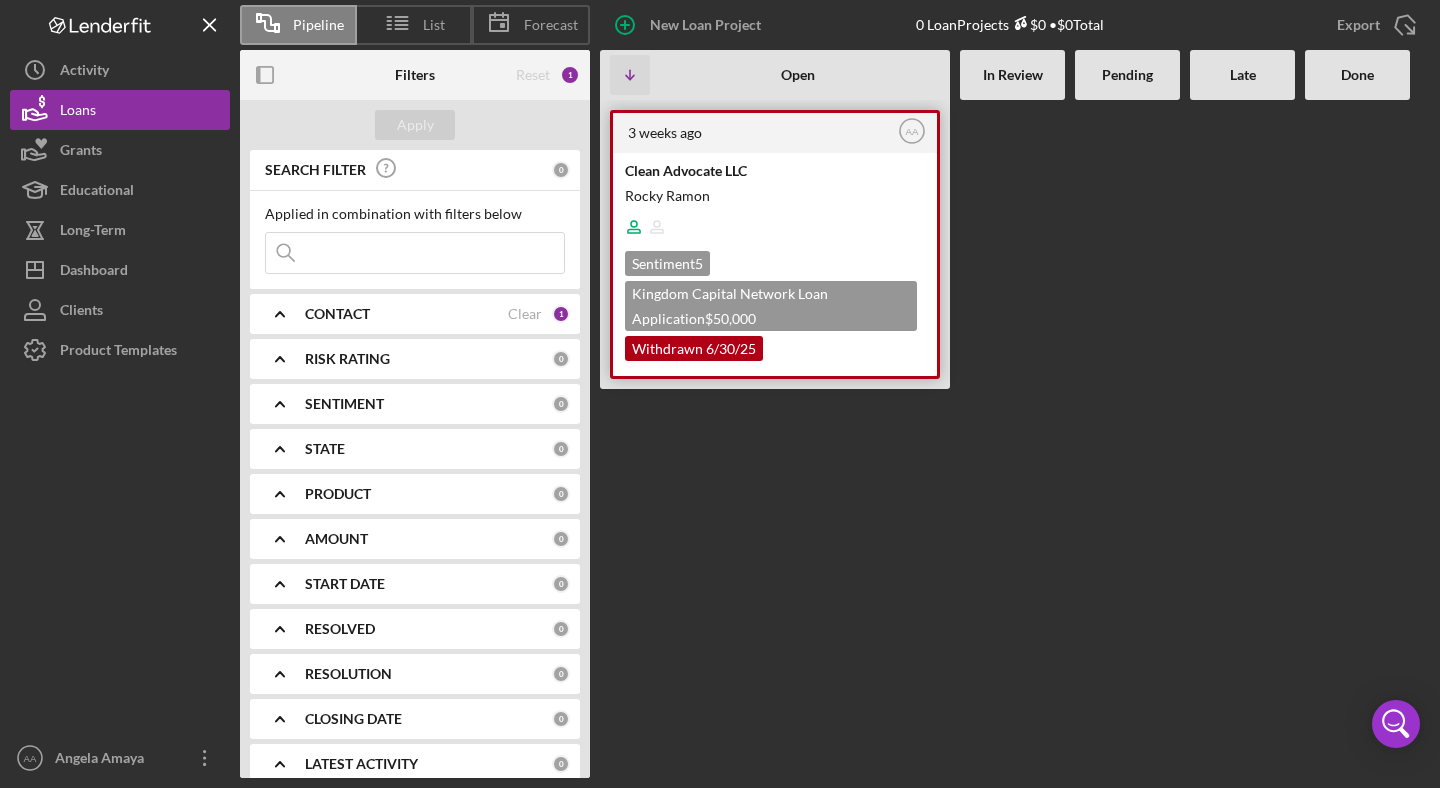 click at bounding box center (773, 227) 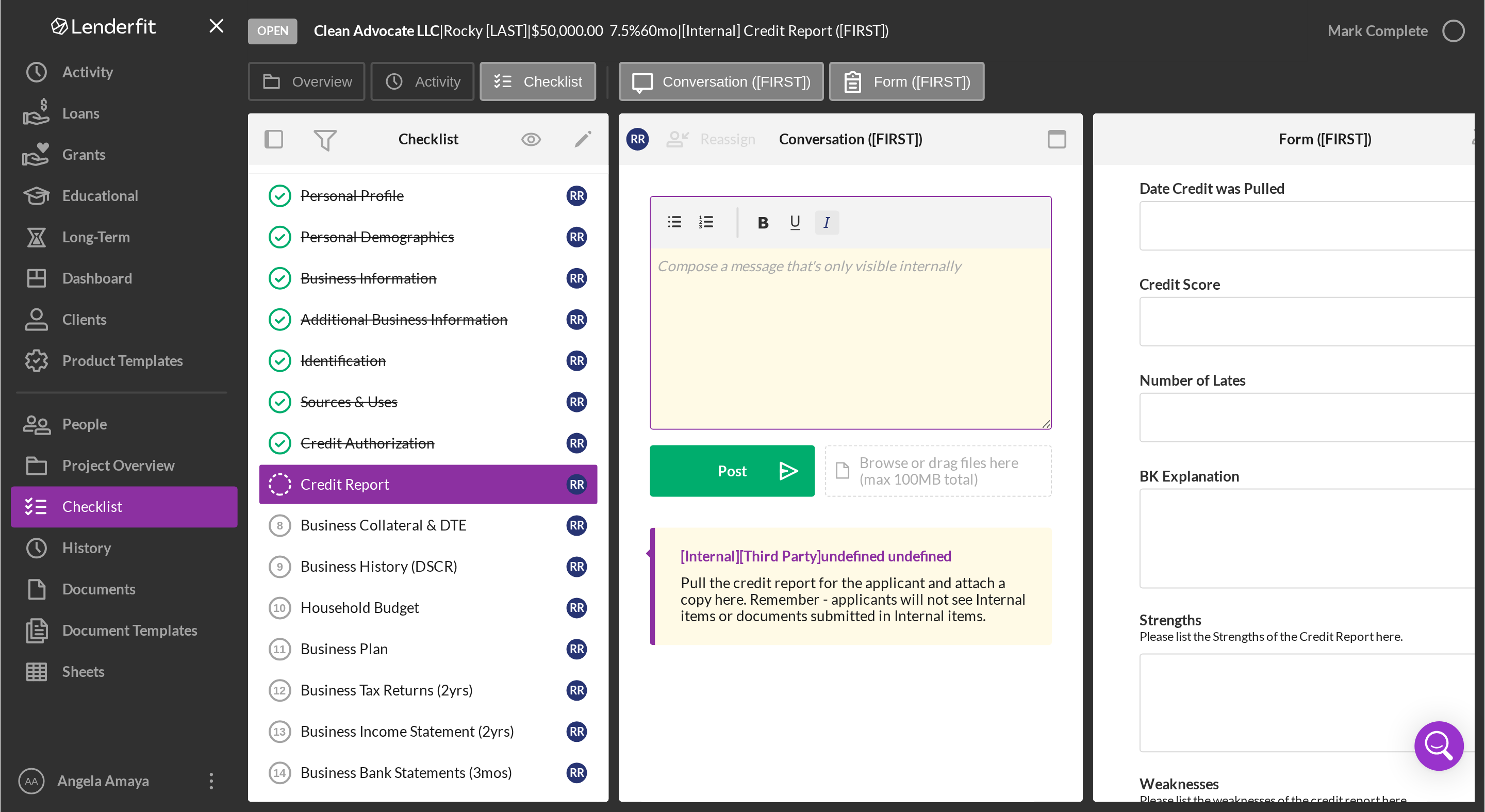 scroll, scrollTop: 44, scrollLeft: 0, axis: vertical 